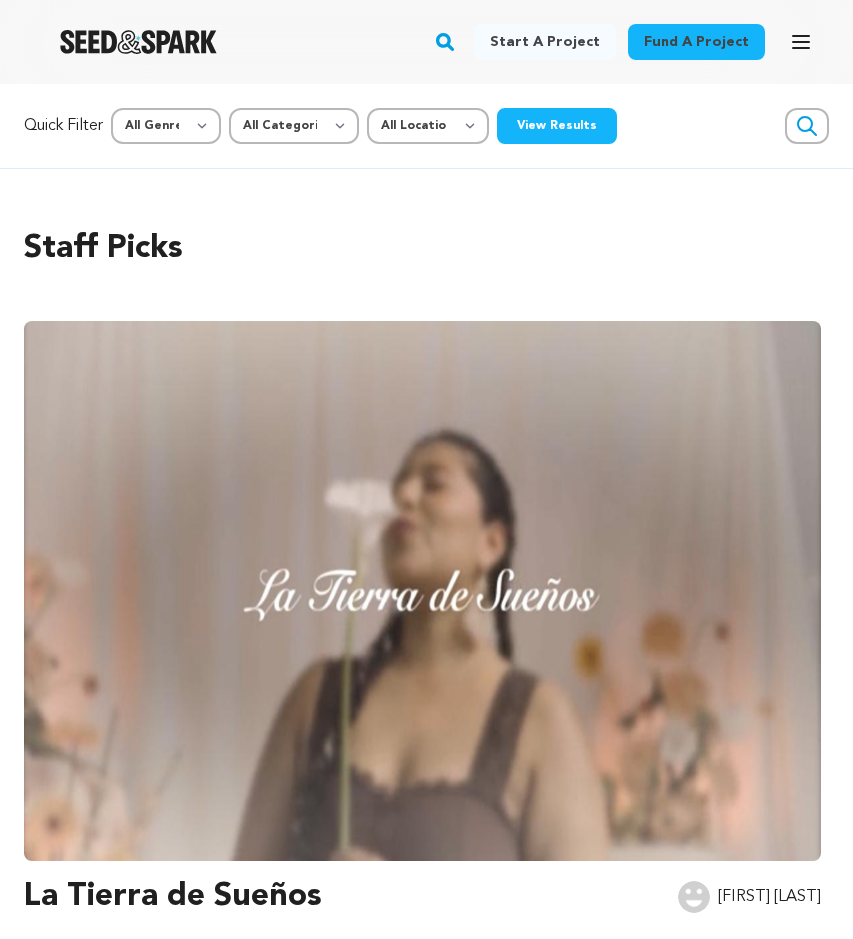 scroll, scrollTop: 0, scrollLeft: 0, axis: both 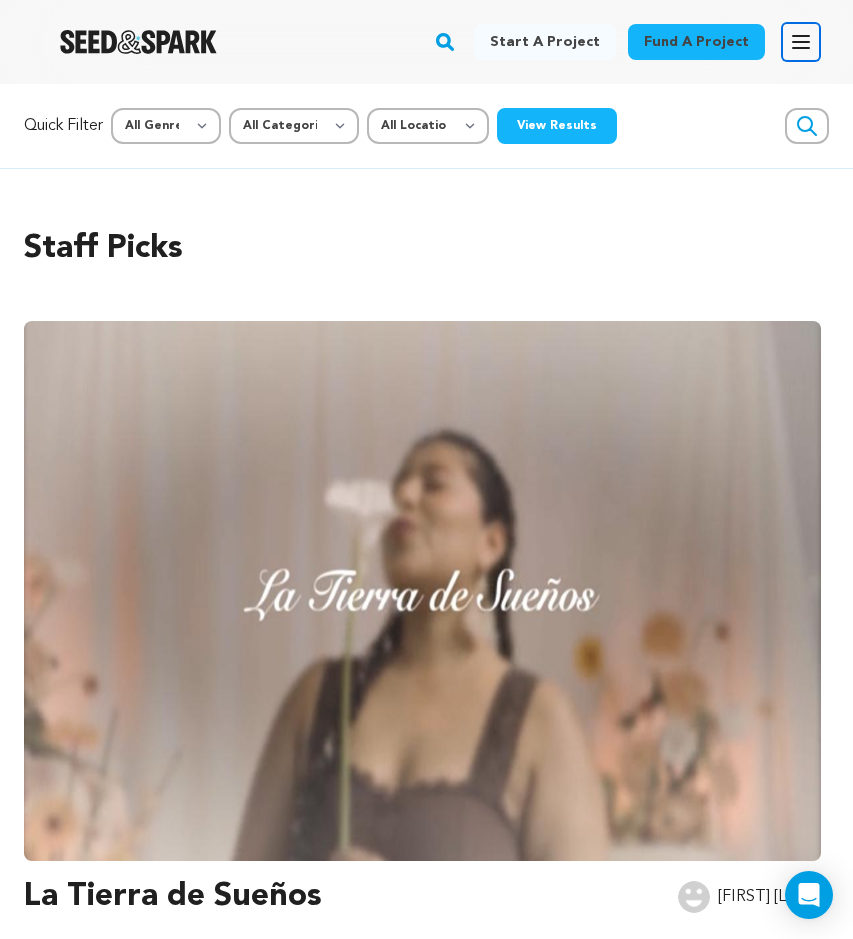 click on "Open main menu" at bounding box center [801, 42] 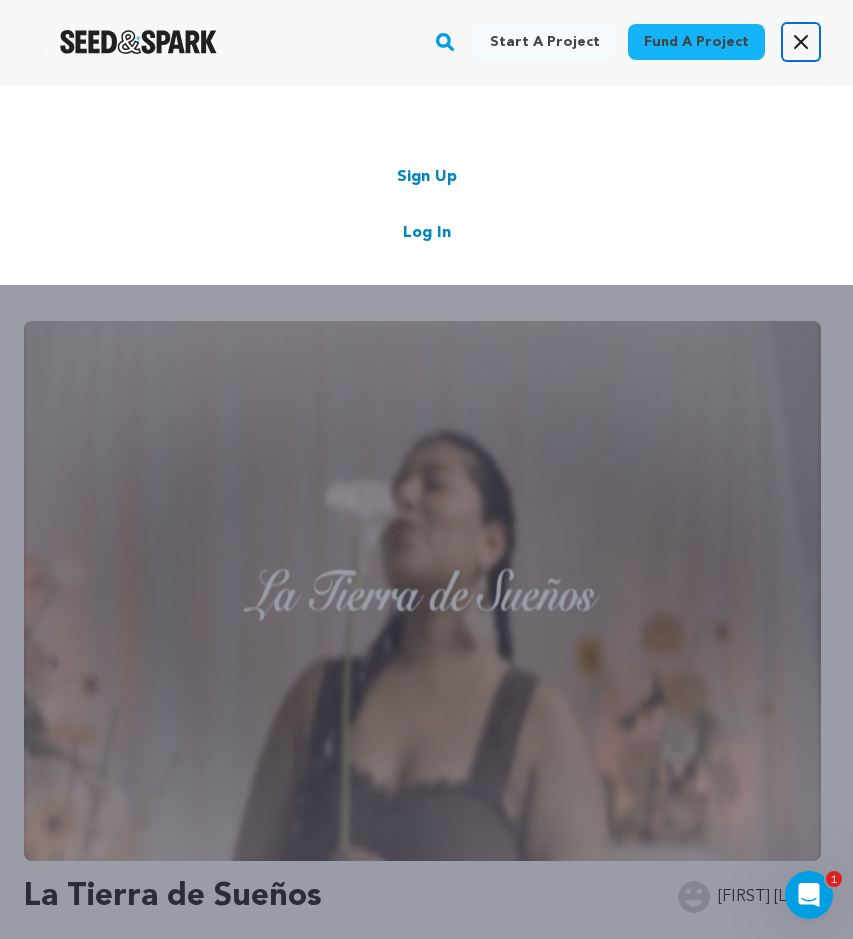 scroll, scrollTop: 0, scrollLeft: 0, axis: both 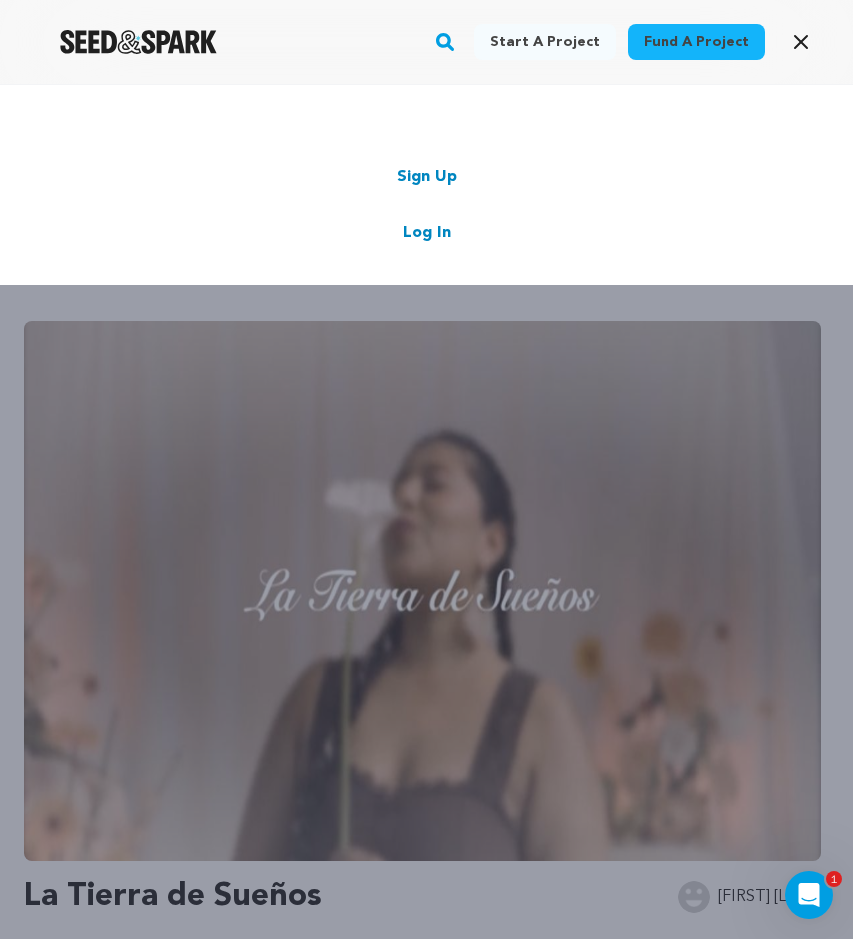 click on "Log In" at bounding box center (427, 233) 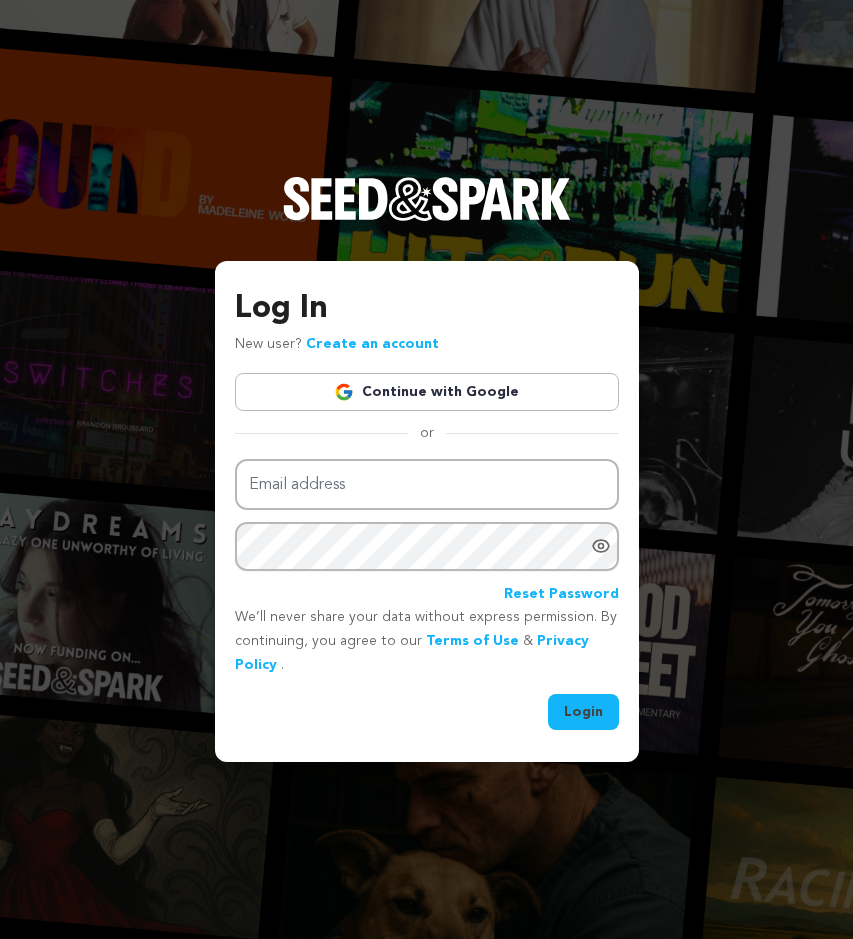 scroll, scrollTop: 0, scrollLeft: 0, axis: both 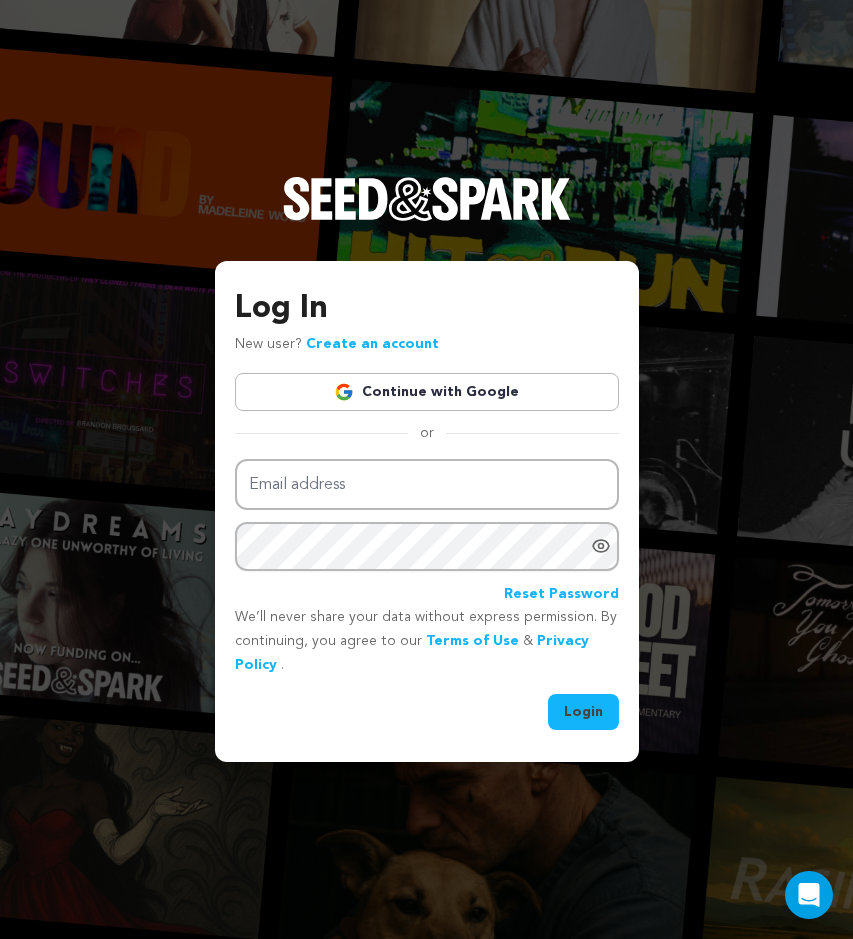 click on "Continue with Google" at bounding box center (427, 392) 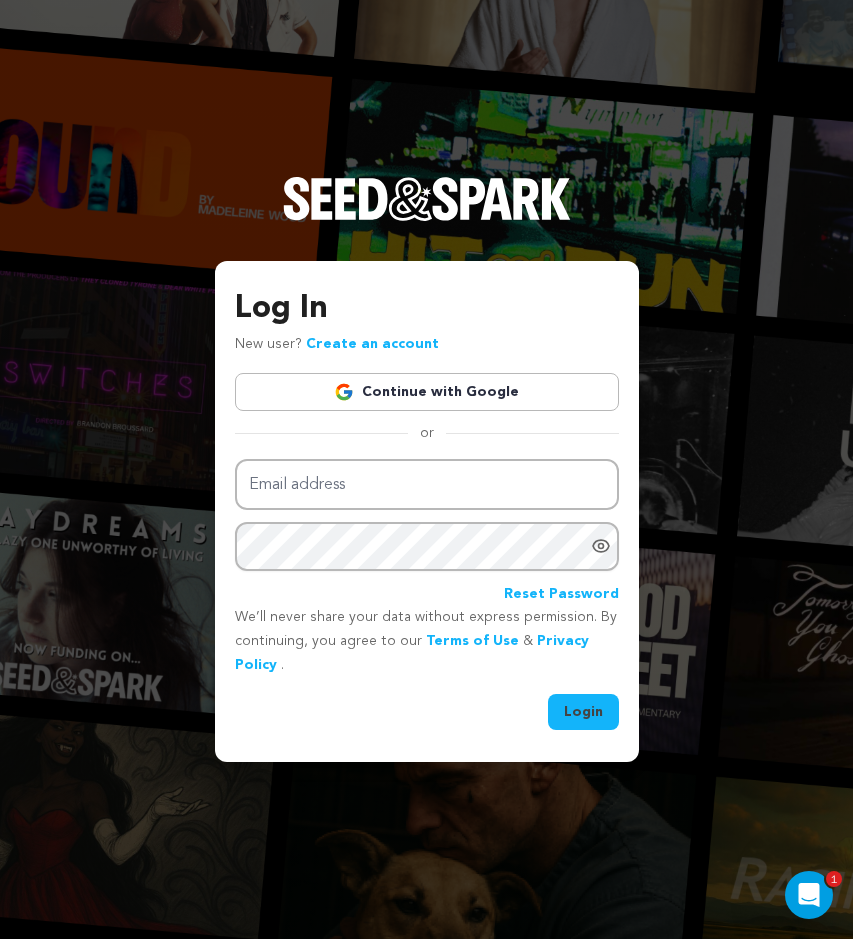 scroll, scrollTop: 0, scrollLeft: 0, axis: both 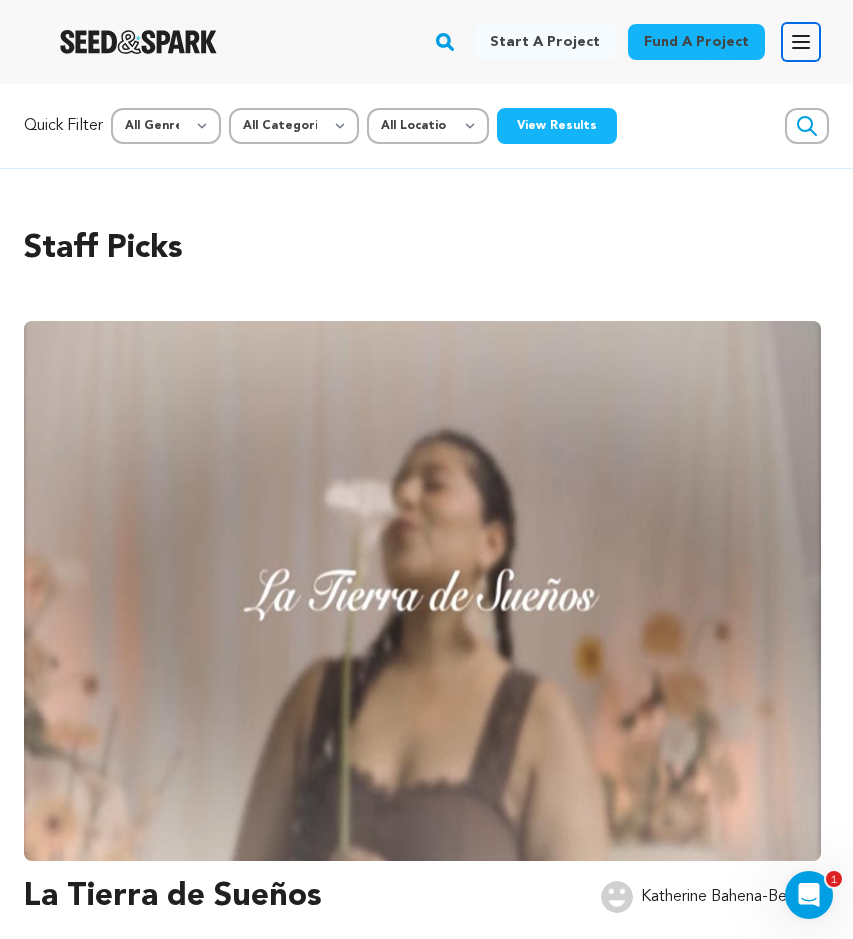 click 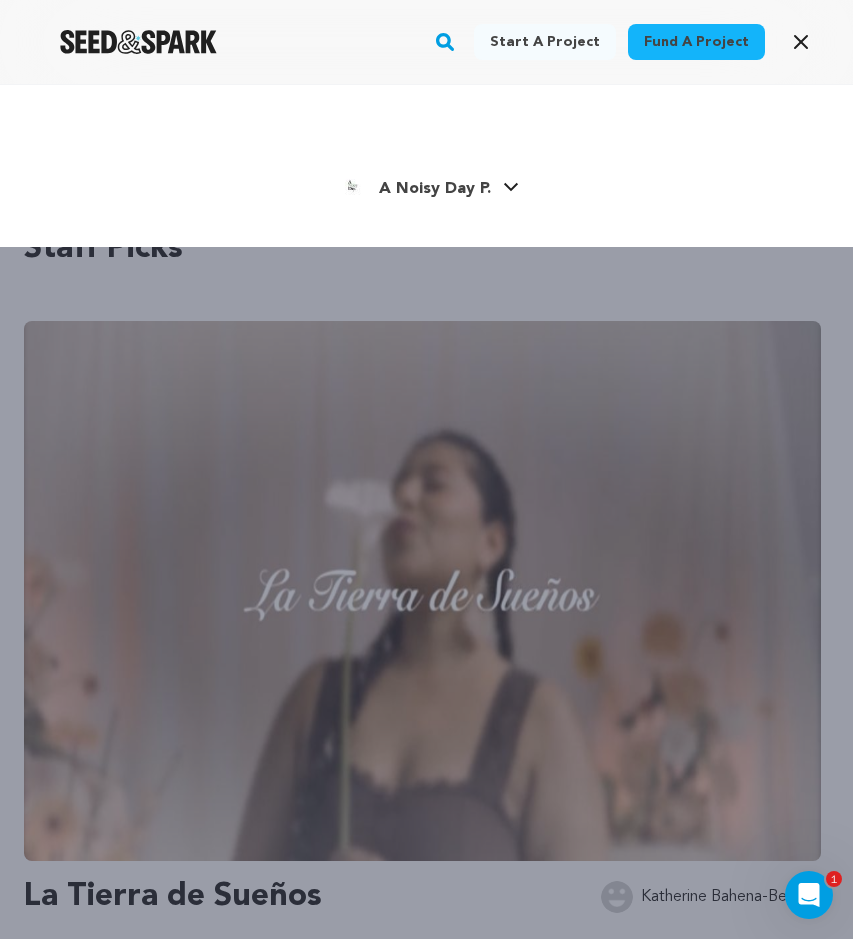 click on "A Noisy Day P." at bounding box center [435, 189] 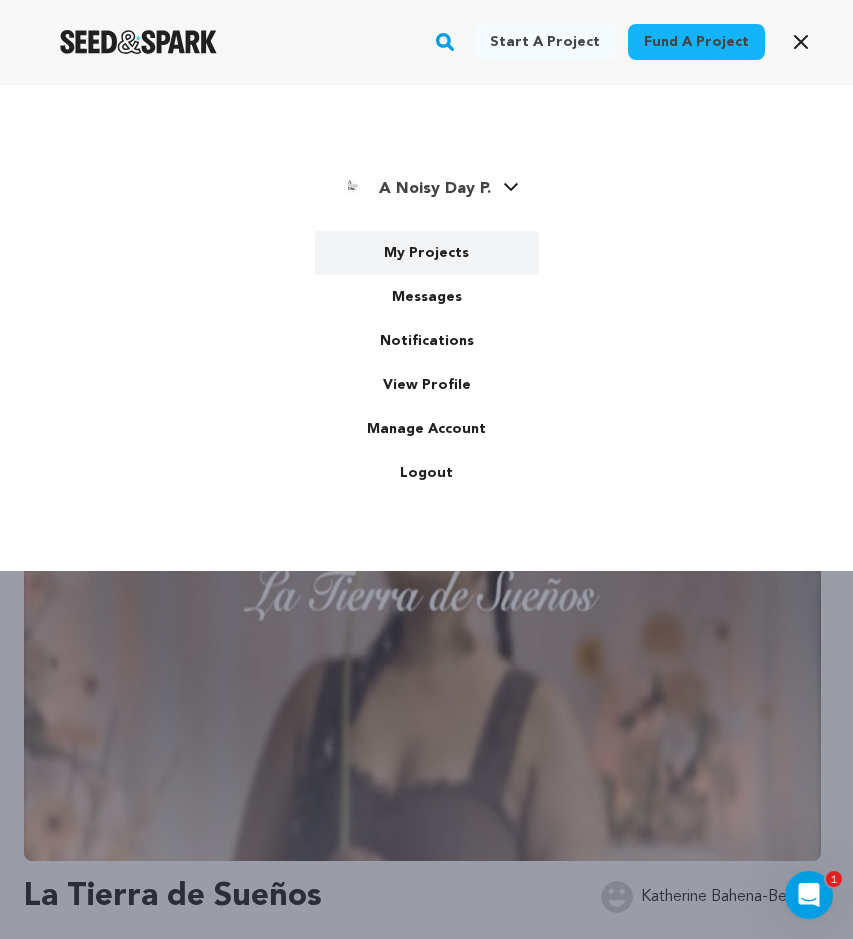click on "My Projects" at bounding box center [427, 253] 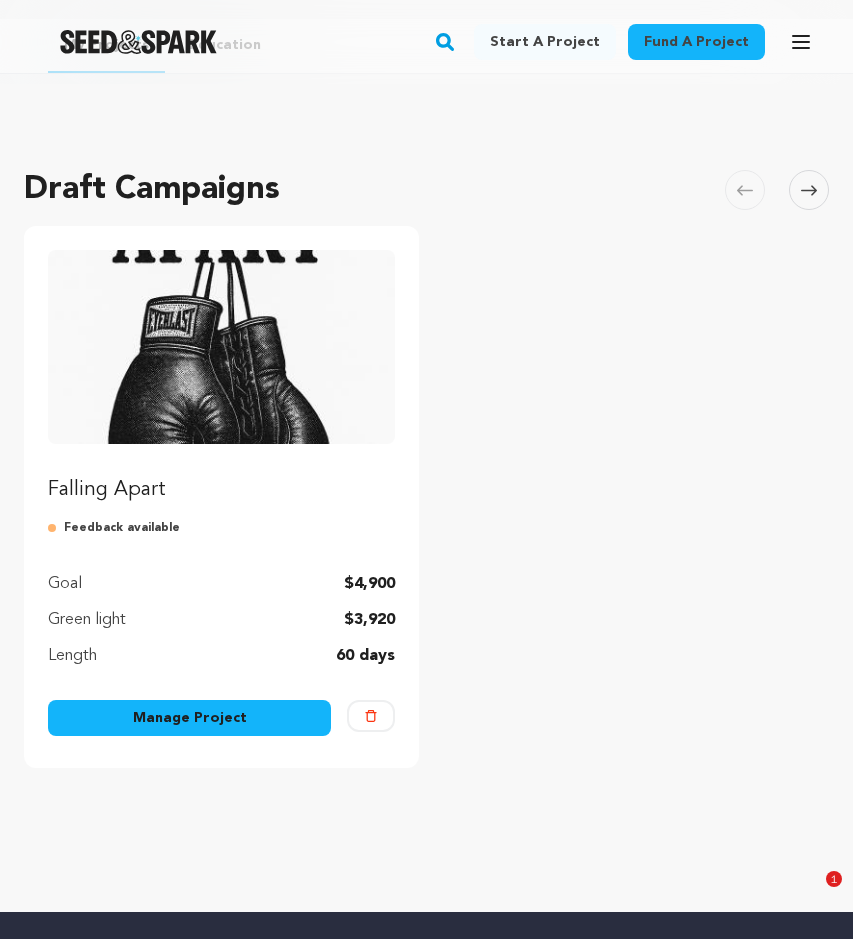 scroll, scrollTop: 89, scrollLeft: 0, axis: vertical 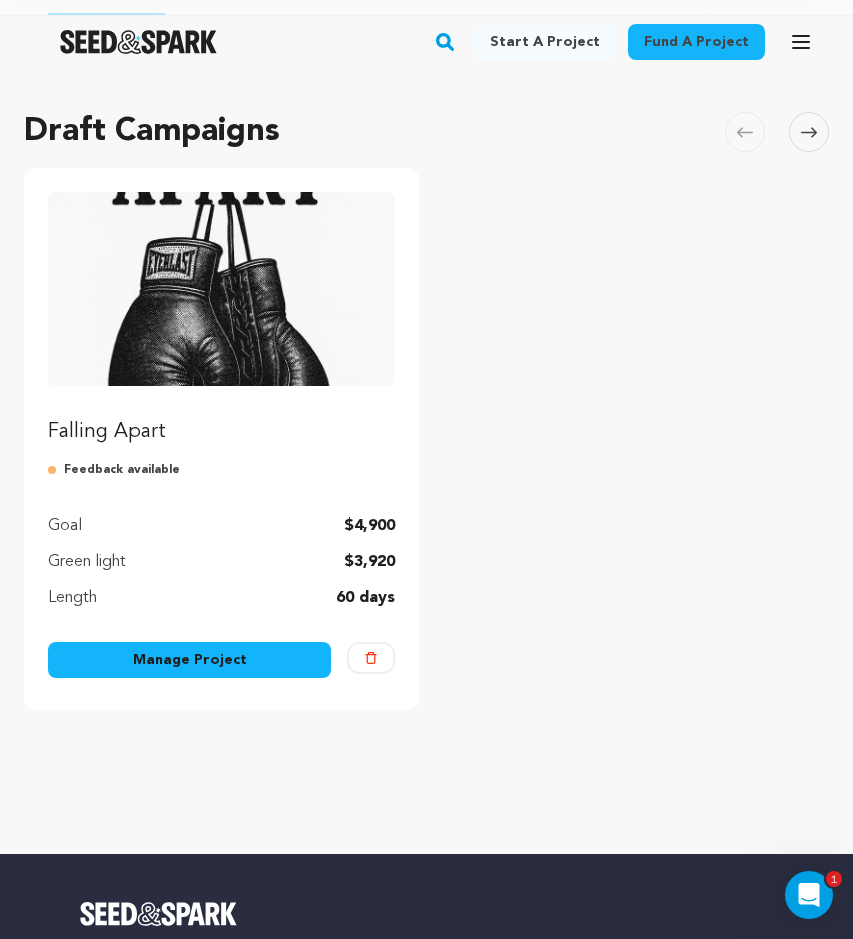 click on "Manage Project" at bounding box center (189, 660) 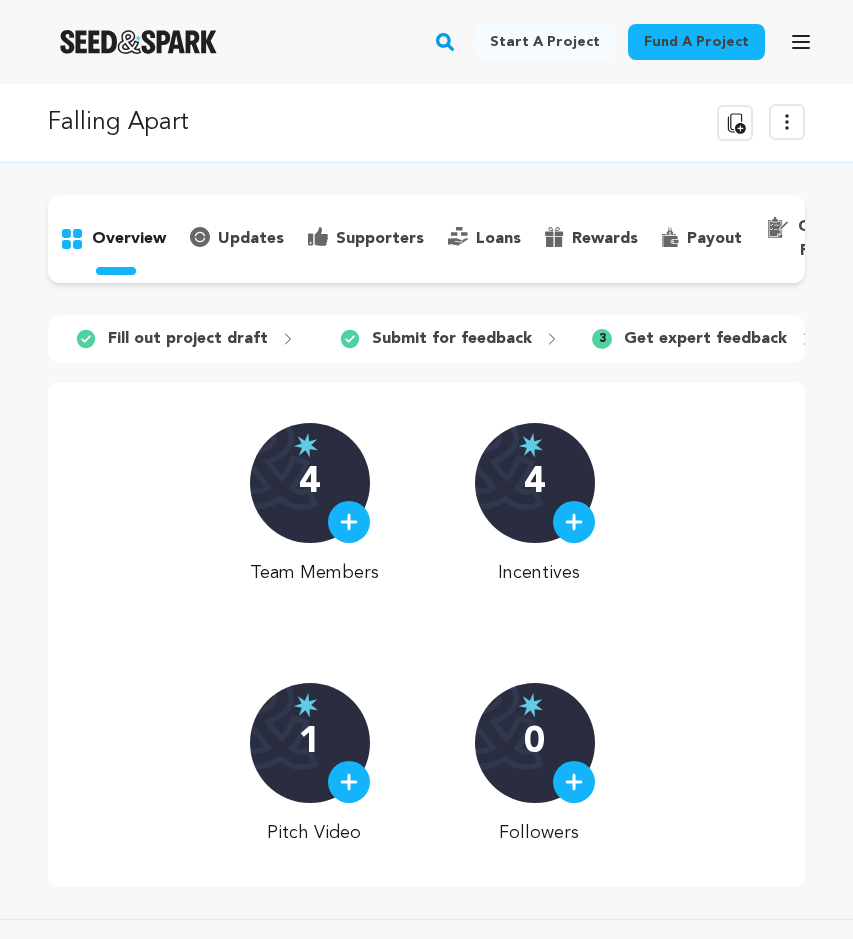 scroll, scrollTop: 0, scrollLeft: 0, axis: both 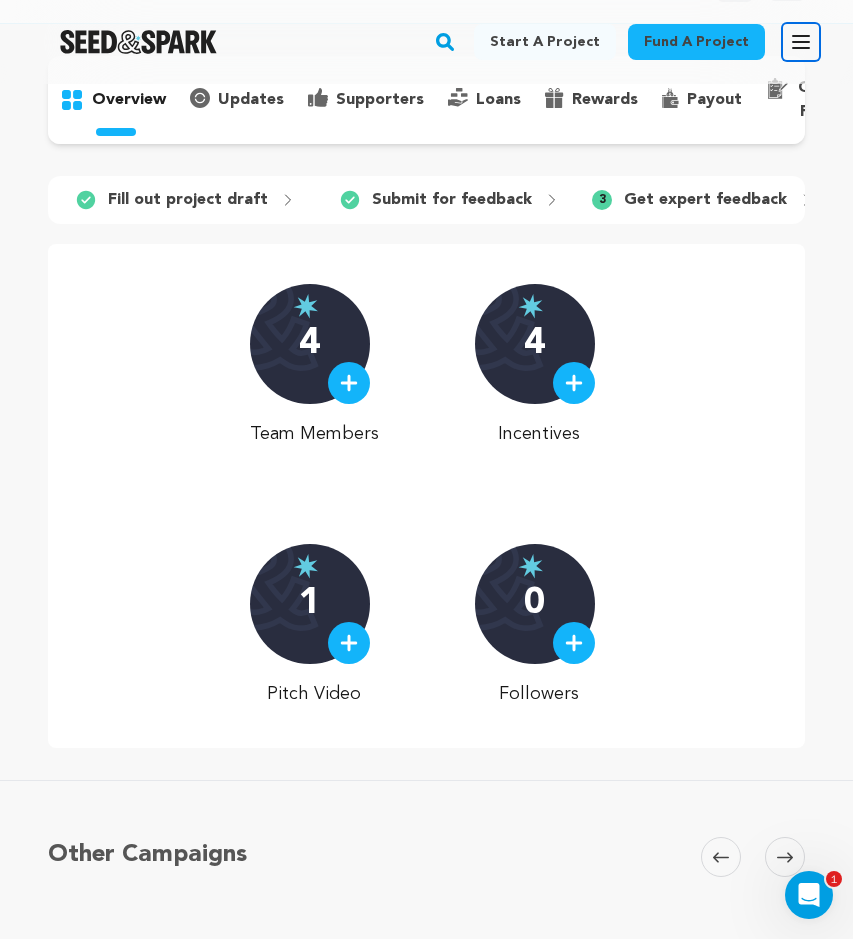 click 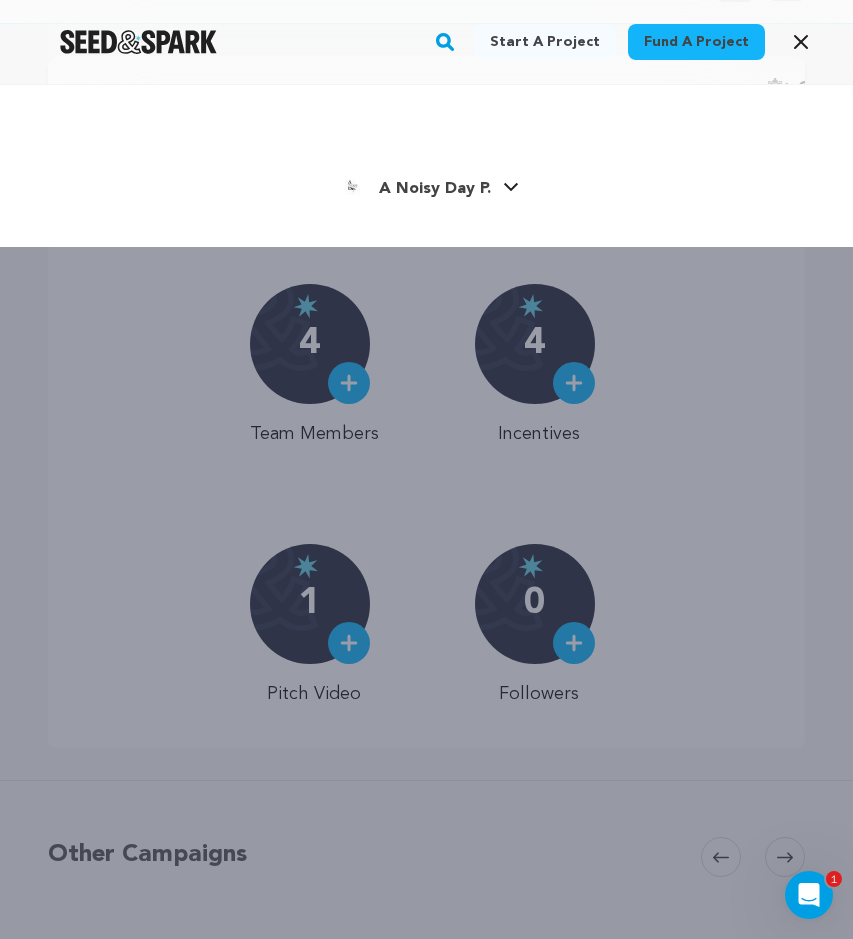 click on "A Noisy Day P.
A Noisy Day P." at bounding box center [427, 183] 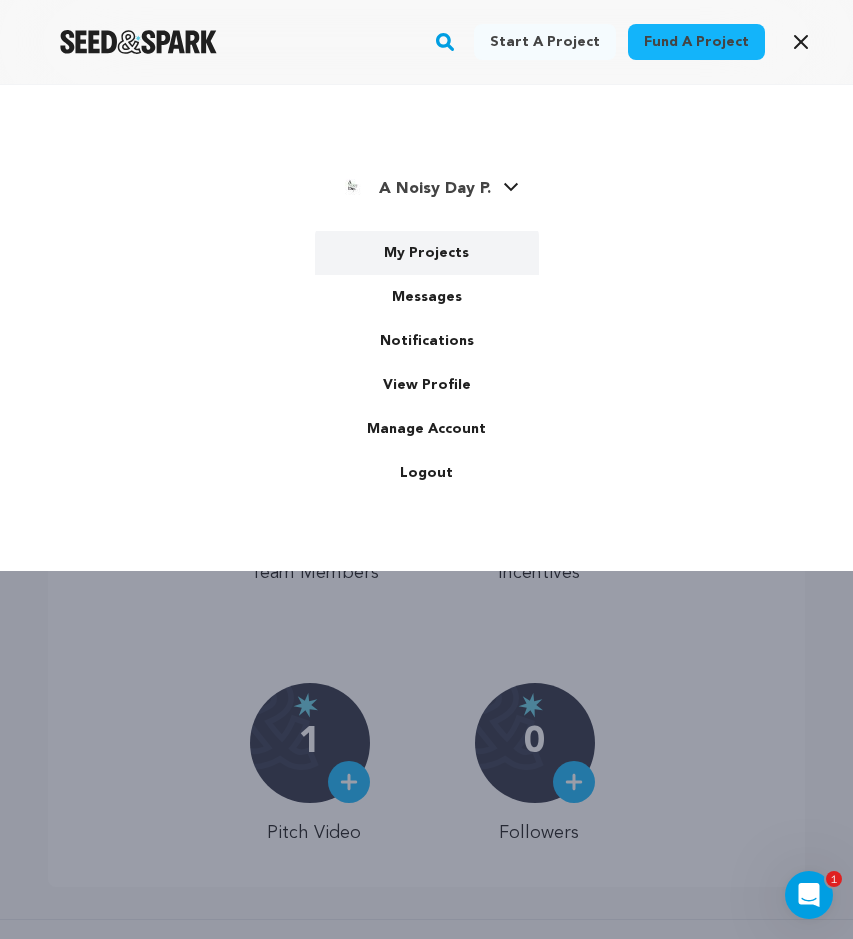 click on "My Projects" at bounding box center (427, 253) 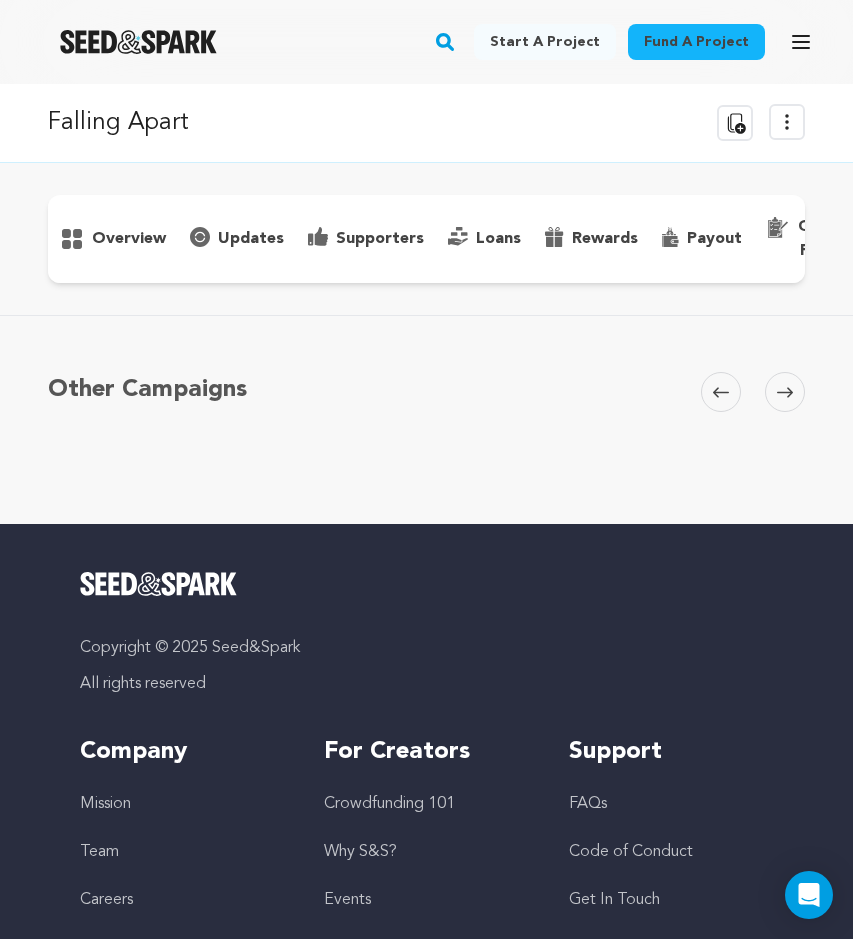 scroll, scrollTop: 0, scrollLeft: 0, axis: both 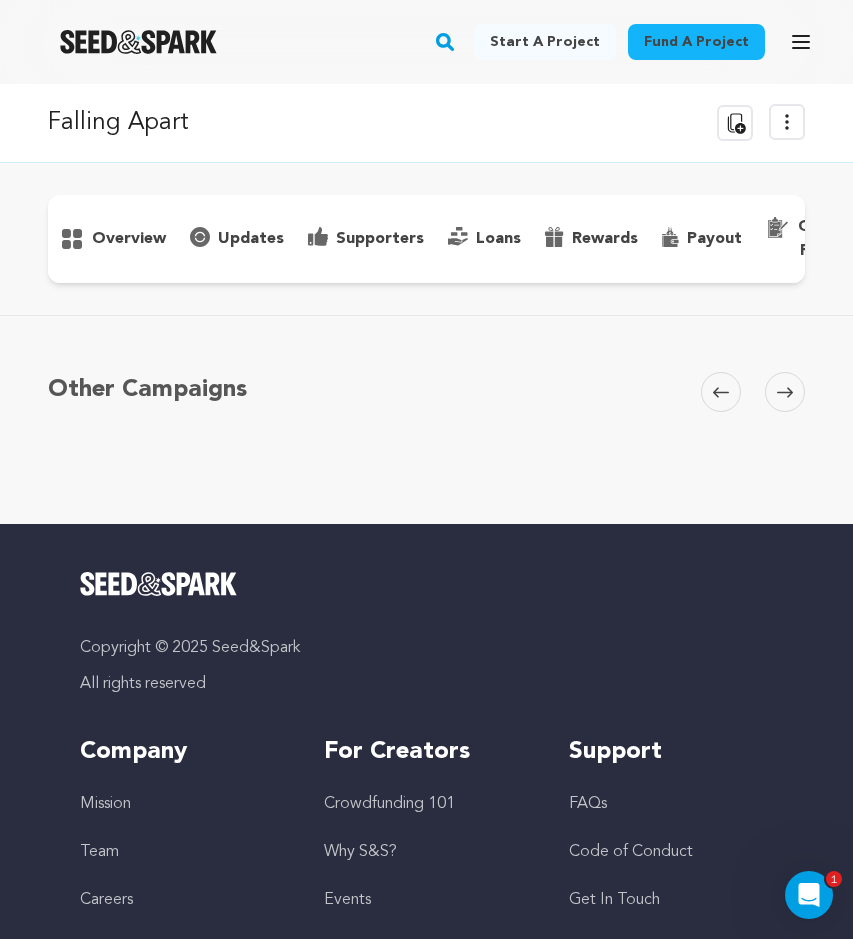 click on "supporters" at bounding box center [380, 239] 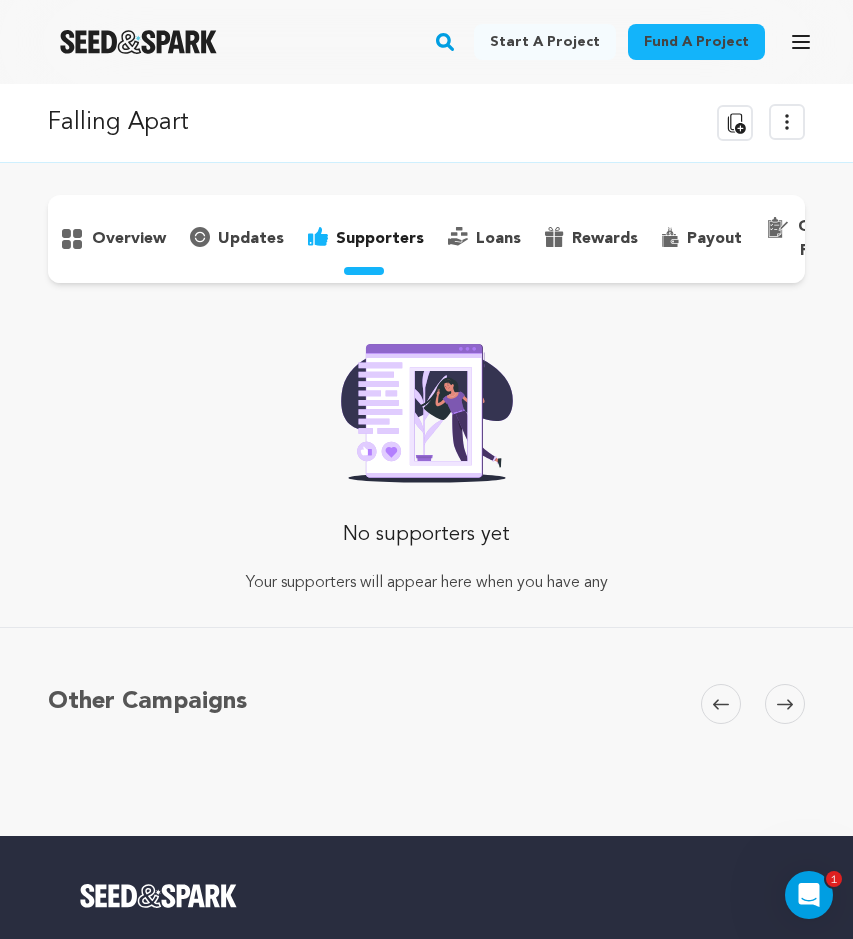 click on "updates" at bounding box center [251, 239] 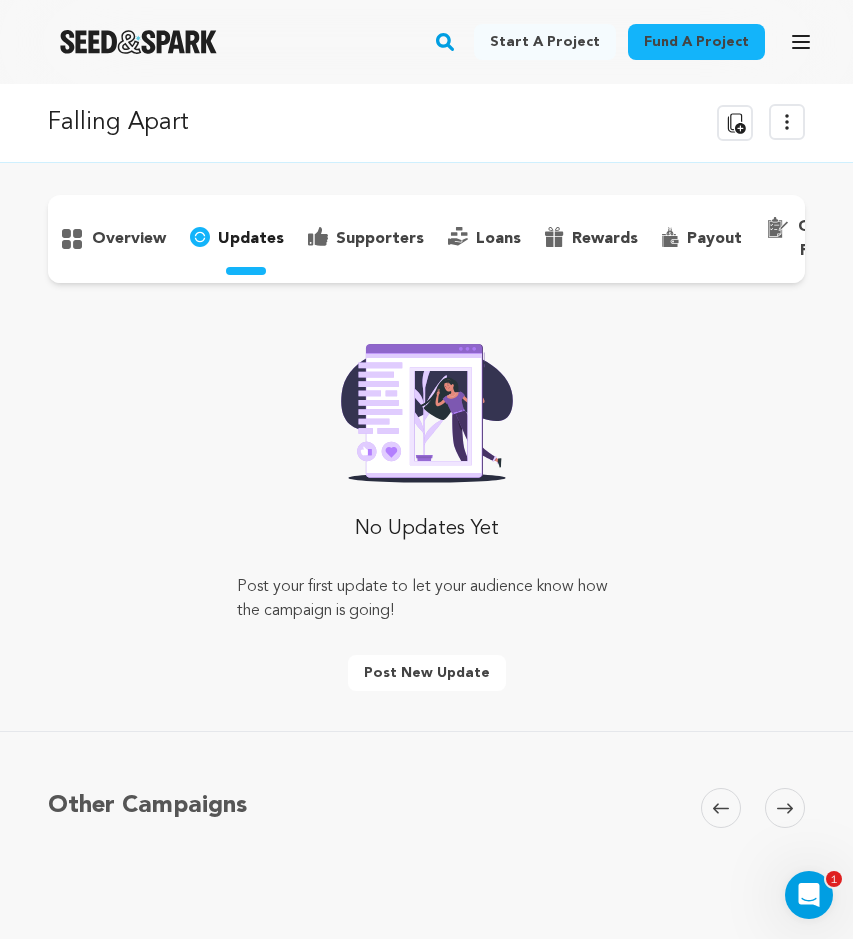 click on "overview" at bounding box center [113, 239] 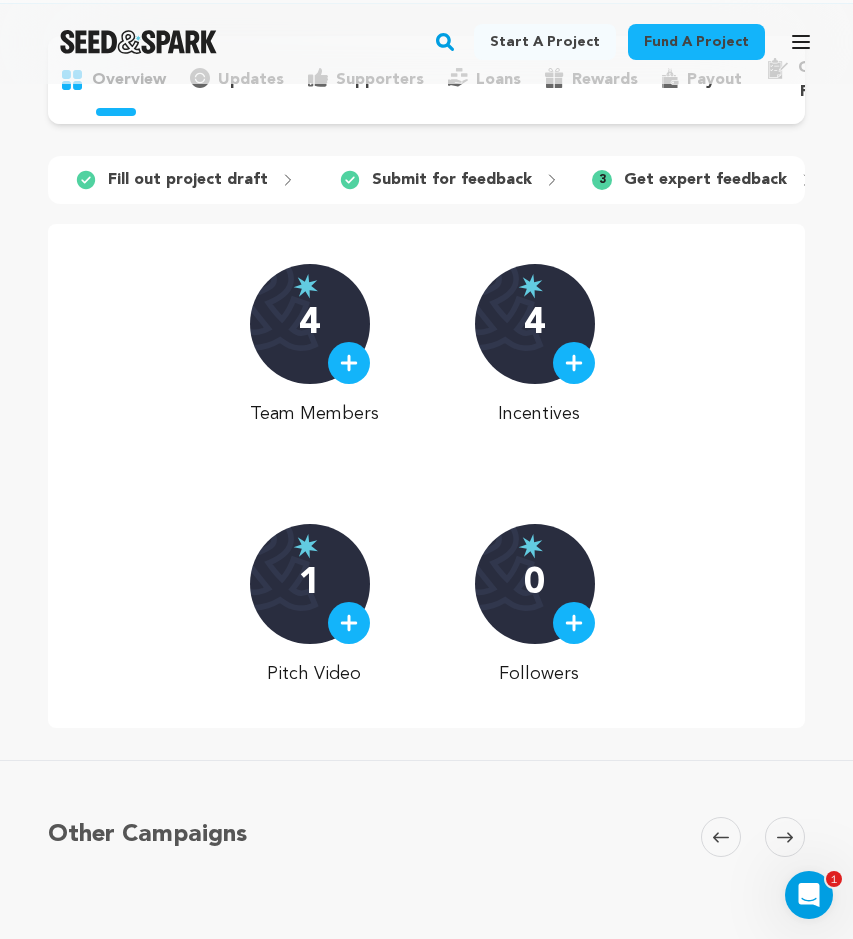 scroll, scrollTop: 89, scrollLeft: 0, axis: vertical 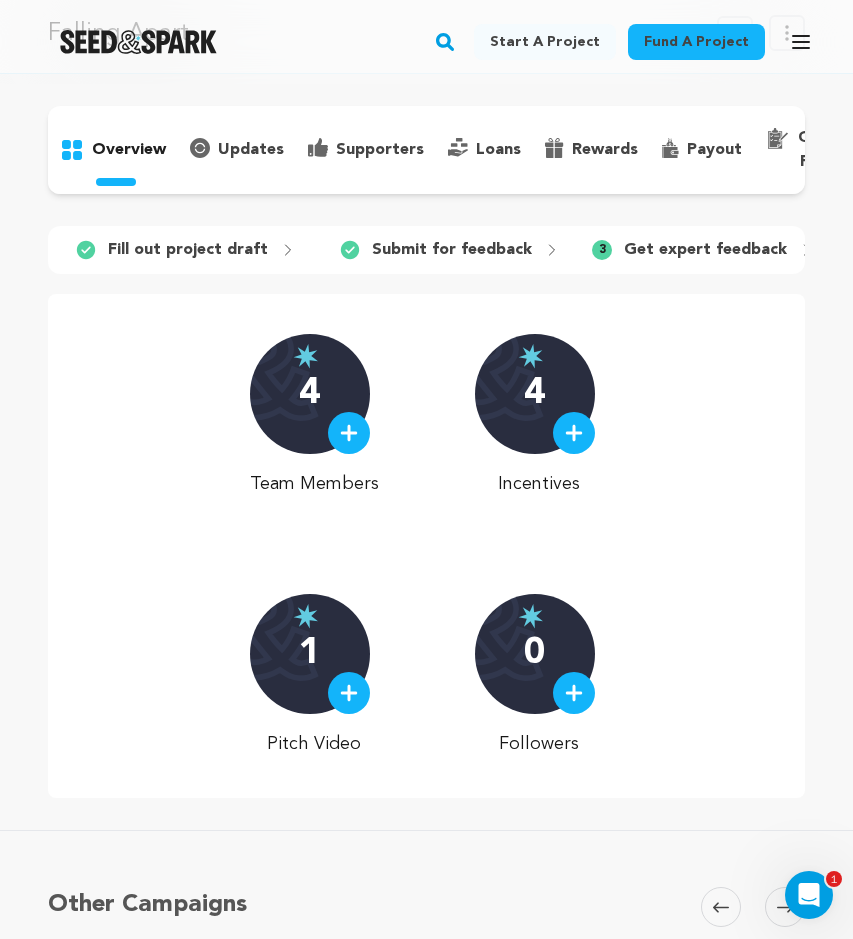 click on "Get expert feedback" at bounding box center (705, 250) 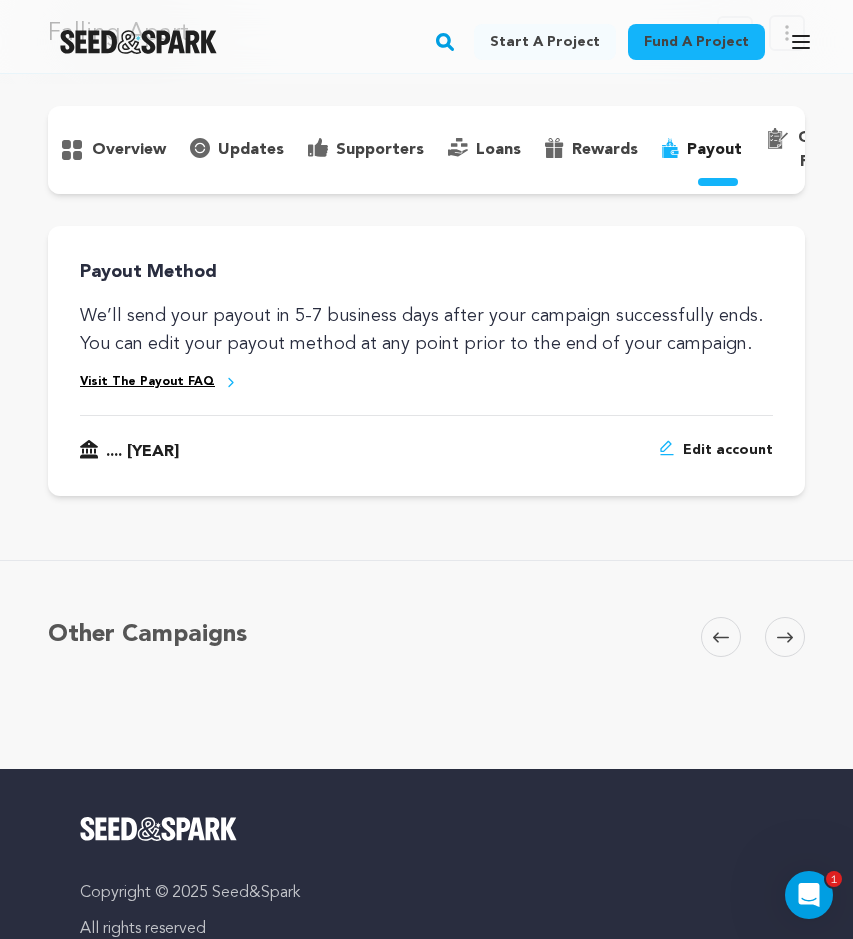 click on "campaign feedback" at bounding box center [820, 150] 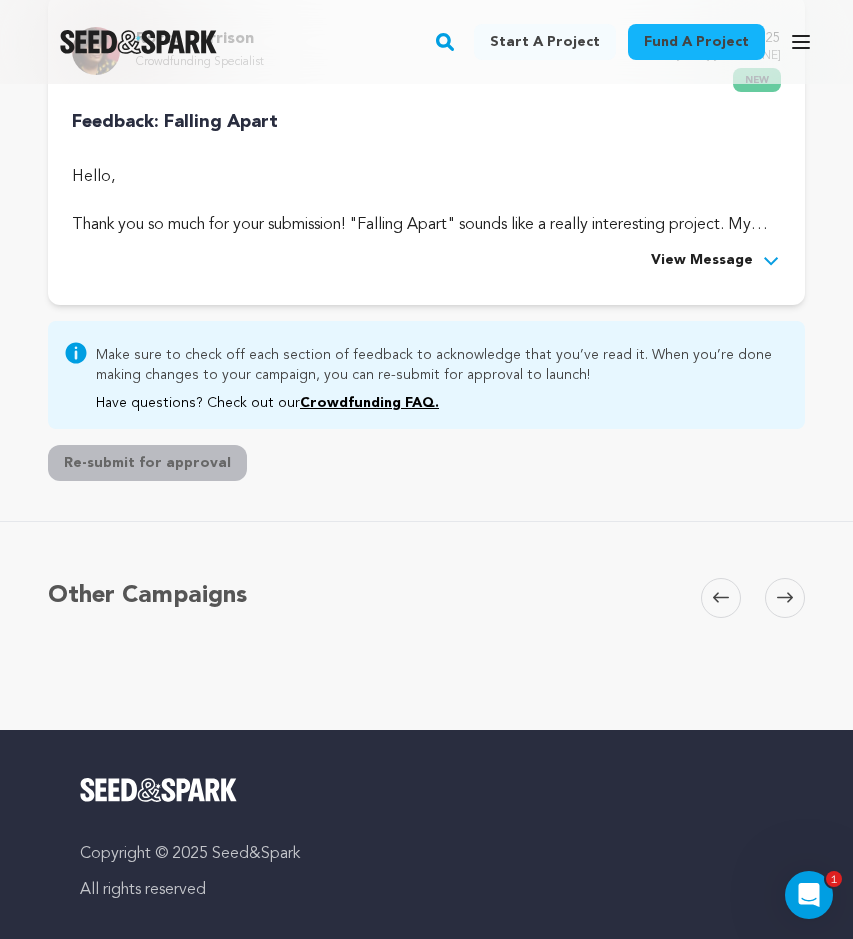 scroll, scrollTop: 669, scrollLeft: 0, axis: vertical 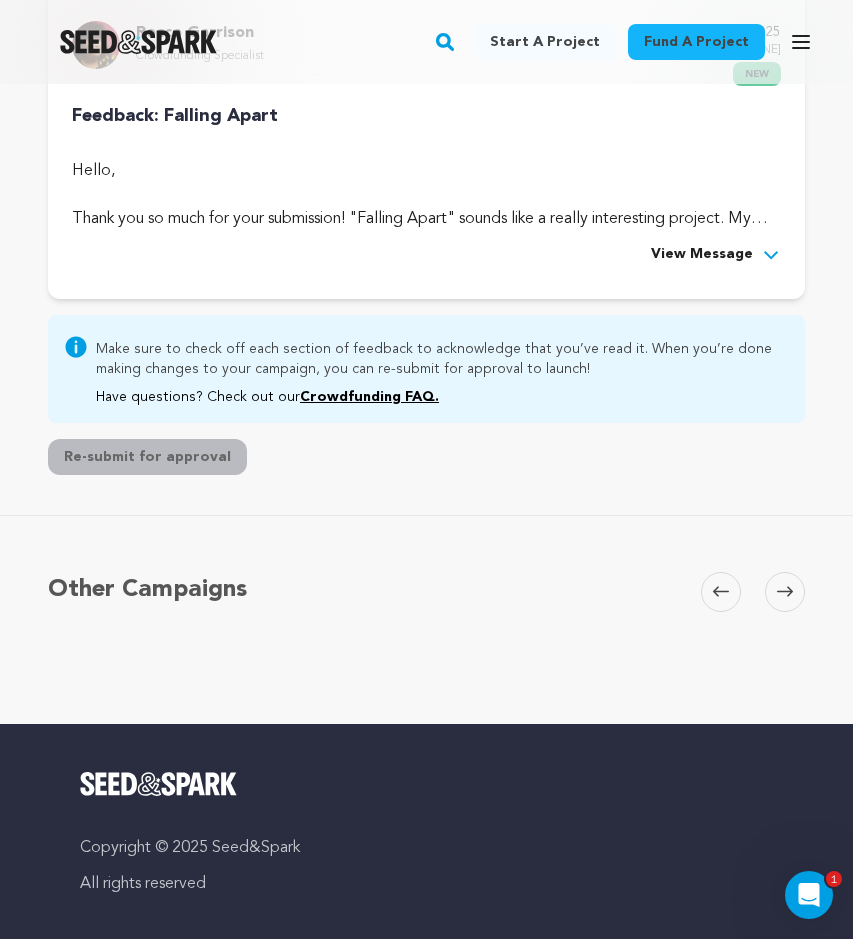 click on "Rocco Garrison
Crowdfunding Specialist
July 29, 2025
12:34PM PST
new
Feedback: Falling Apart
Hello, Thank you so much for your submission! "Falling Apart" sounds like a really interesting project. My name is Rocco and I'm the Seed&Spark crowdfunding specialist who will work with you on getting this project launched. you’re     to launch.  your goal" at bounding box center [426, 143] 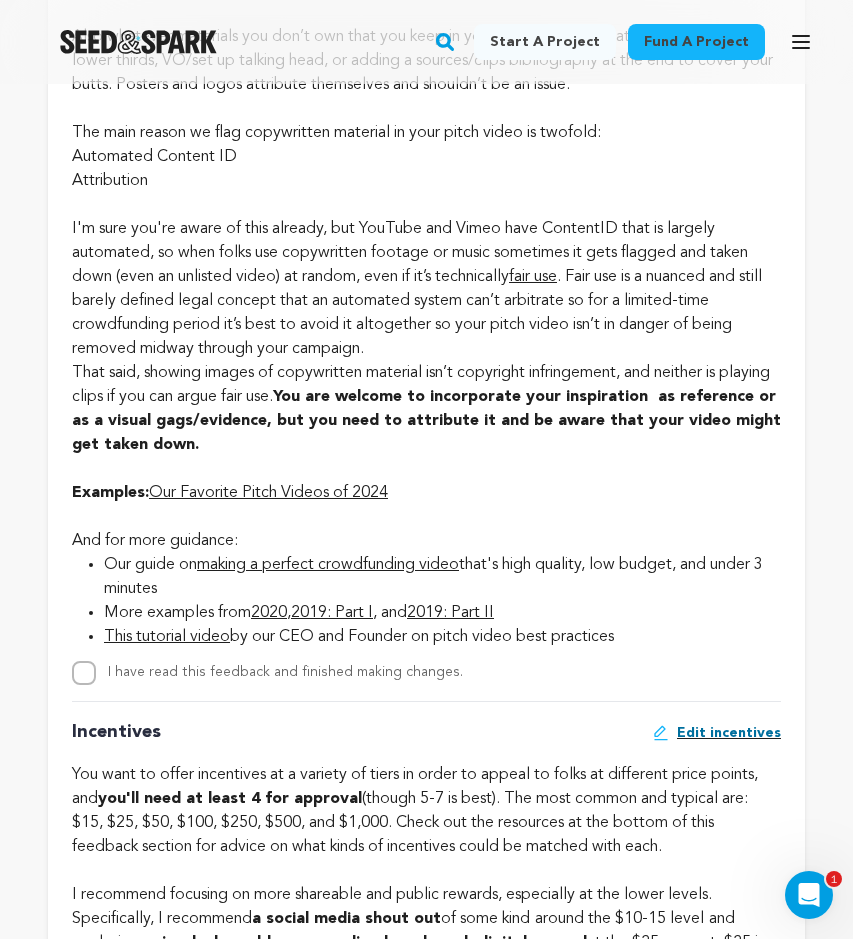 scroll, scrollTop: 1814, scrollLeft: 0, axis: vertical 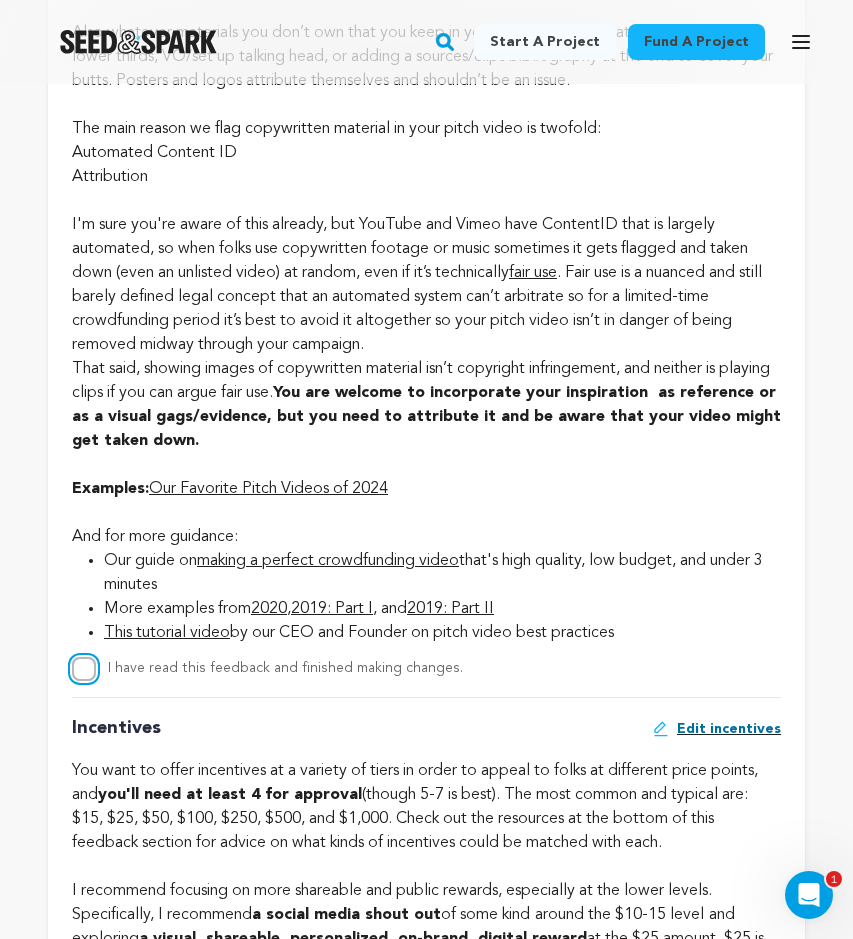 click on "I have read this feedback and finished making changes." at bounding box center [84, 669] 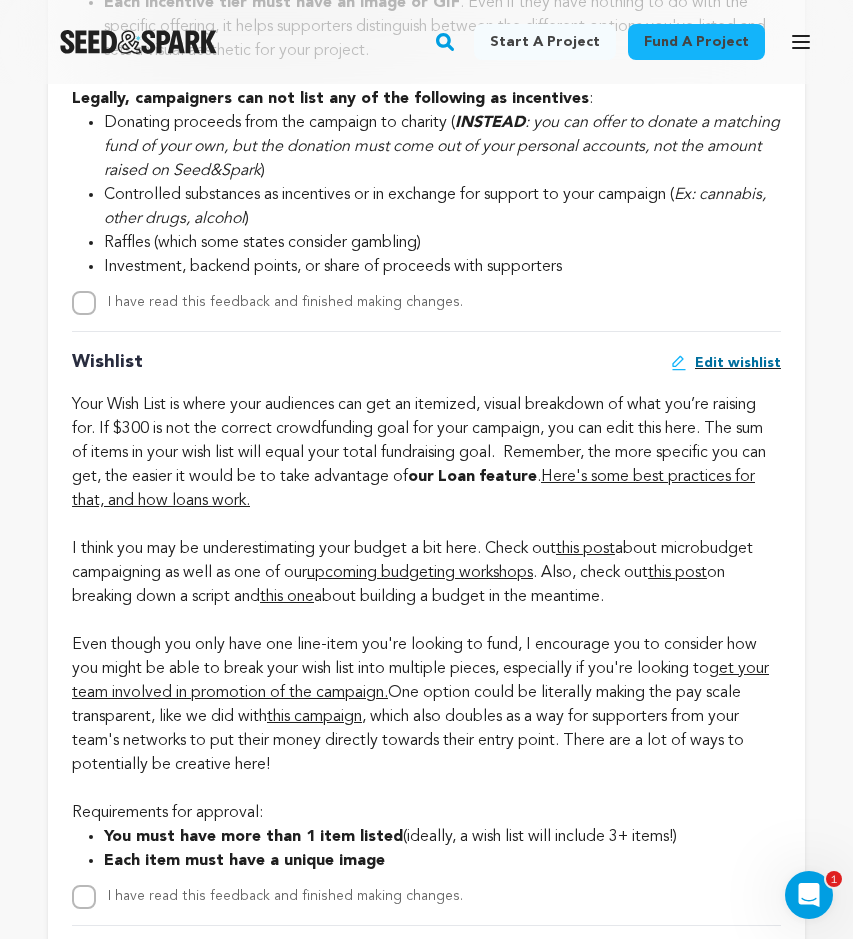 scroll, scrollTop: 4017, scrollLeft: 0, axis: vertical 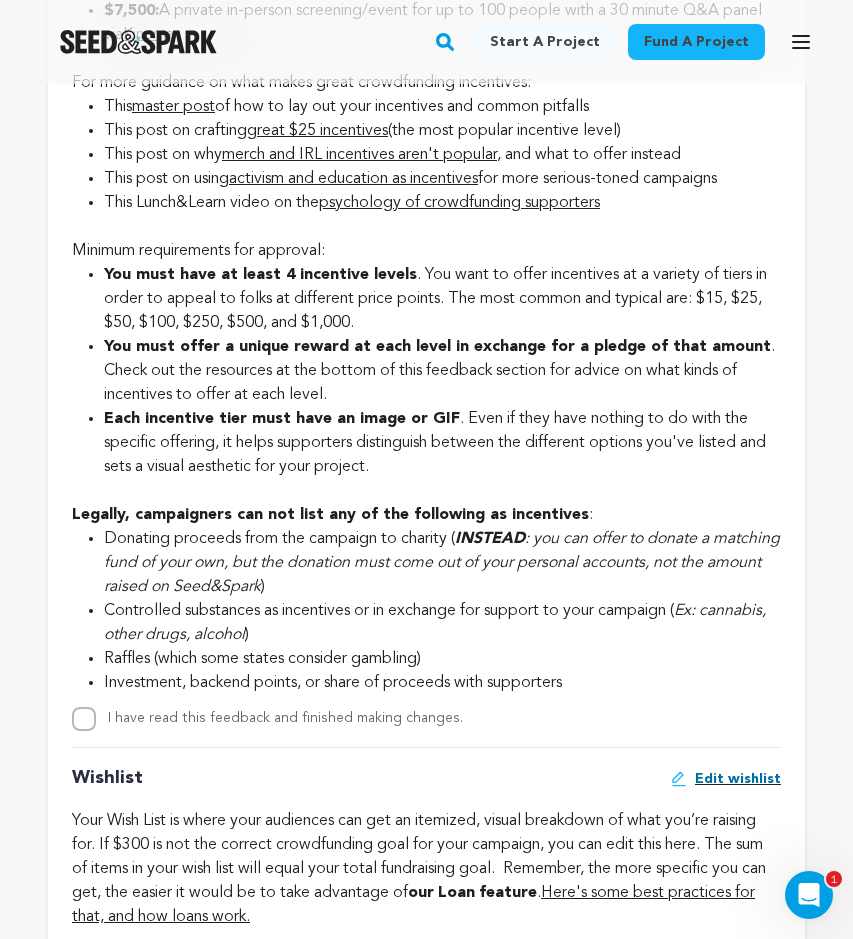 click on "Incentives
Edit incentives
You want to offer incentives at a variety of tiers in order to appeal to folks at different price points, and  you'll need at least 4 for approval a social media shout out  of some kind   around the $10-15 level   :" at bounding box center [426, -326] 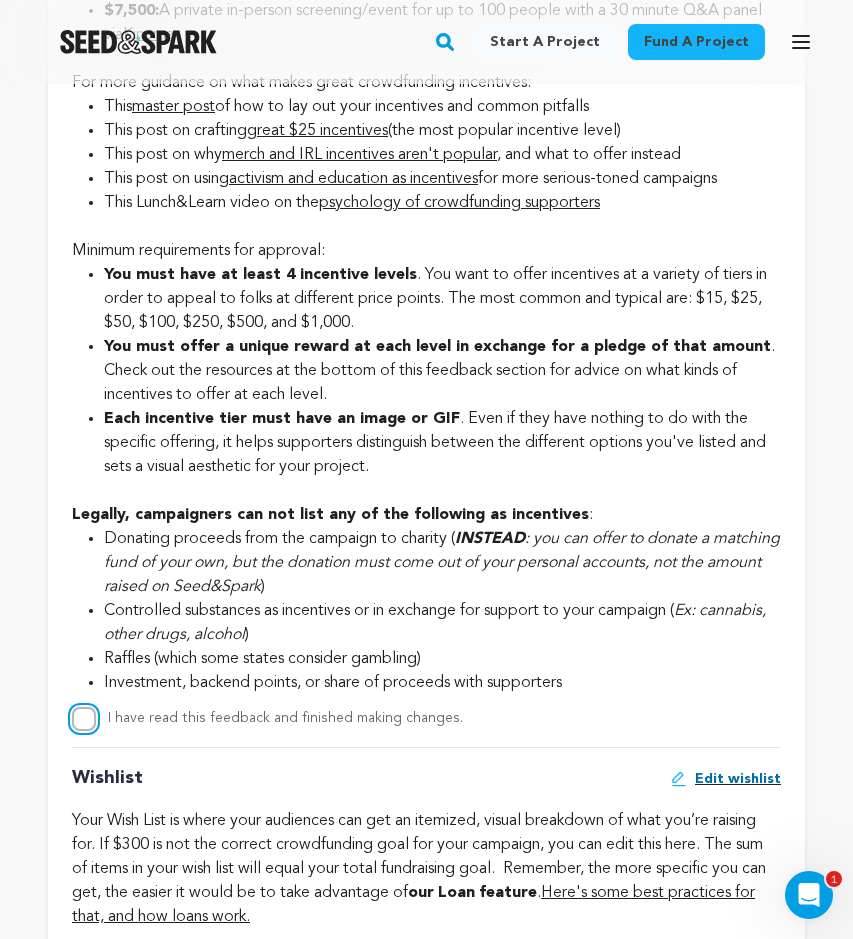 click on "I have read this feedback and finished making changes." at bounding box center (84, 719) 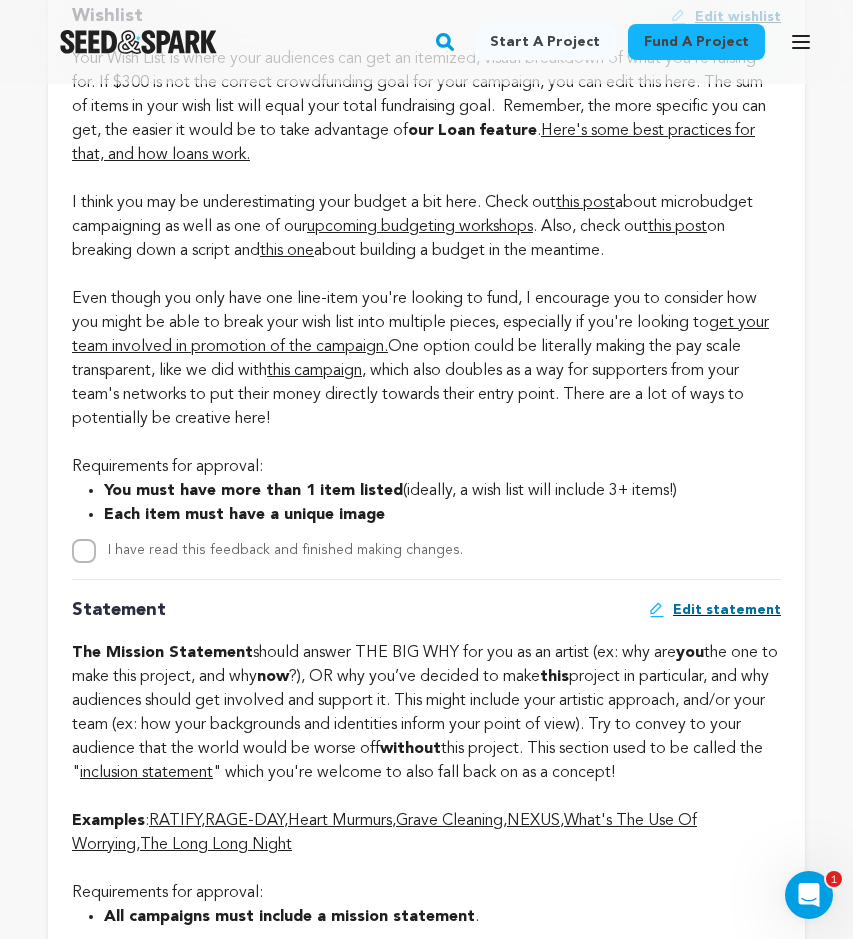 scroll, scrollTop: 4648, scrollLeft: 0, axis: vertical 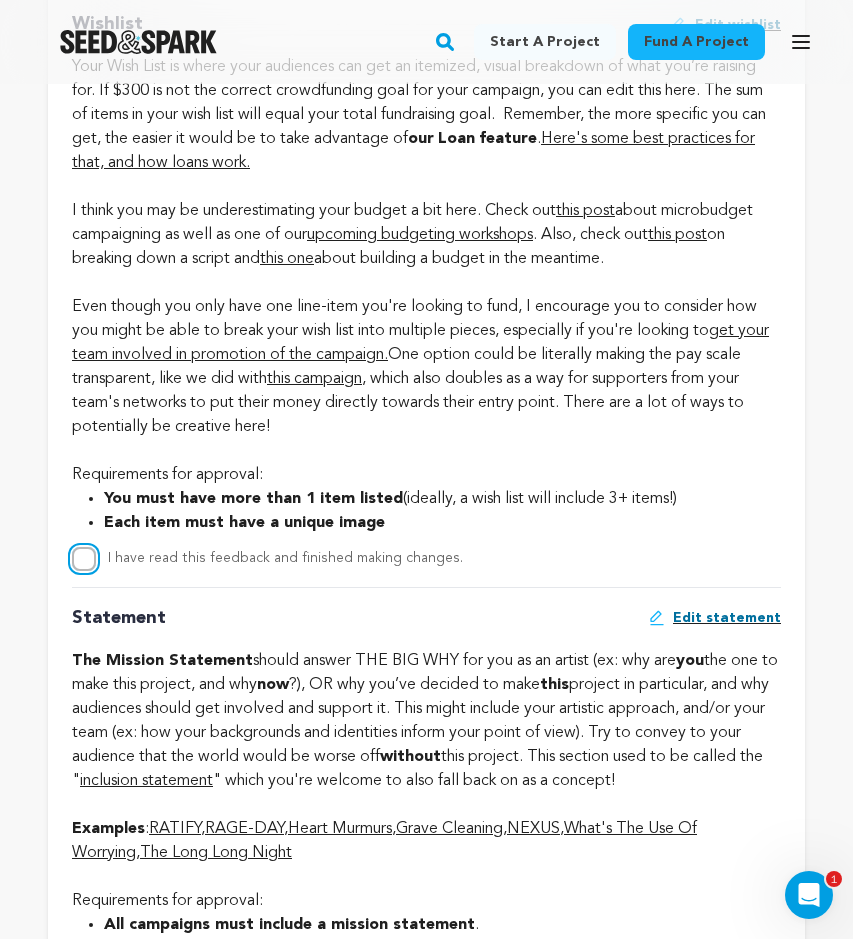 click on "I have read this feedback and finished making changes." at bounding box center [84, 559] 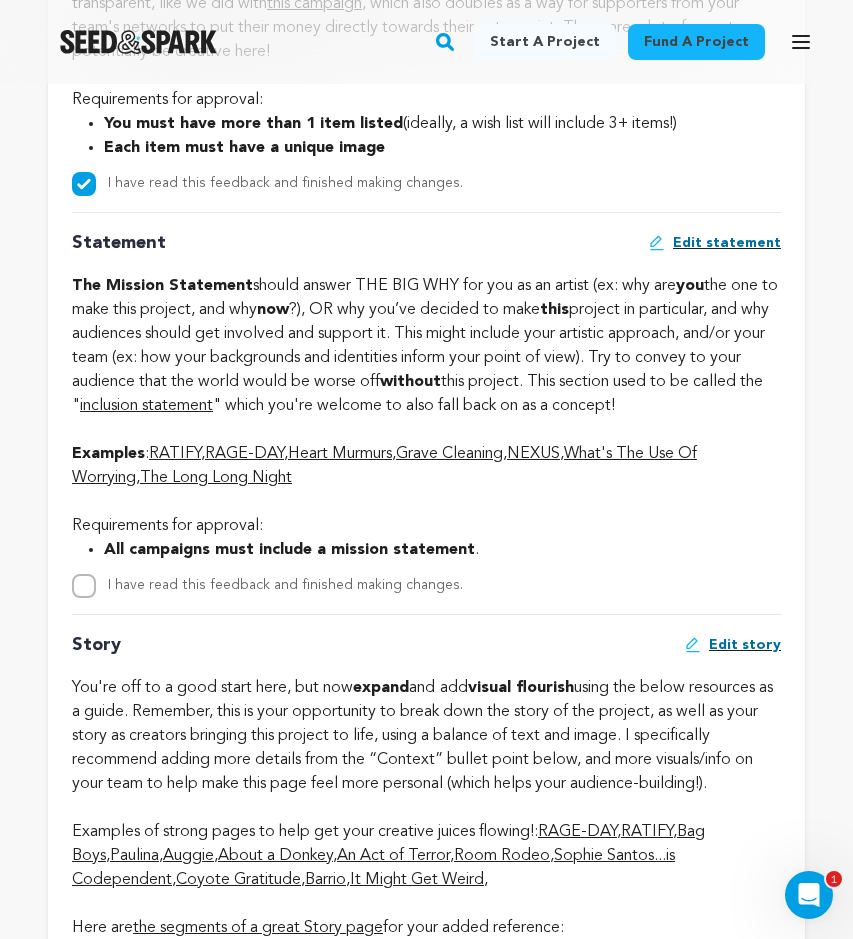 scroll, scrollTop: 5024, scrollLeft: 0, axis: vertical 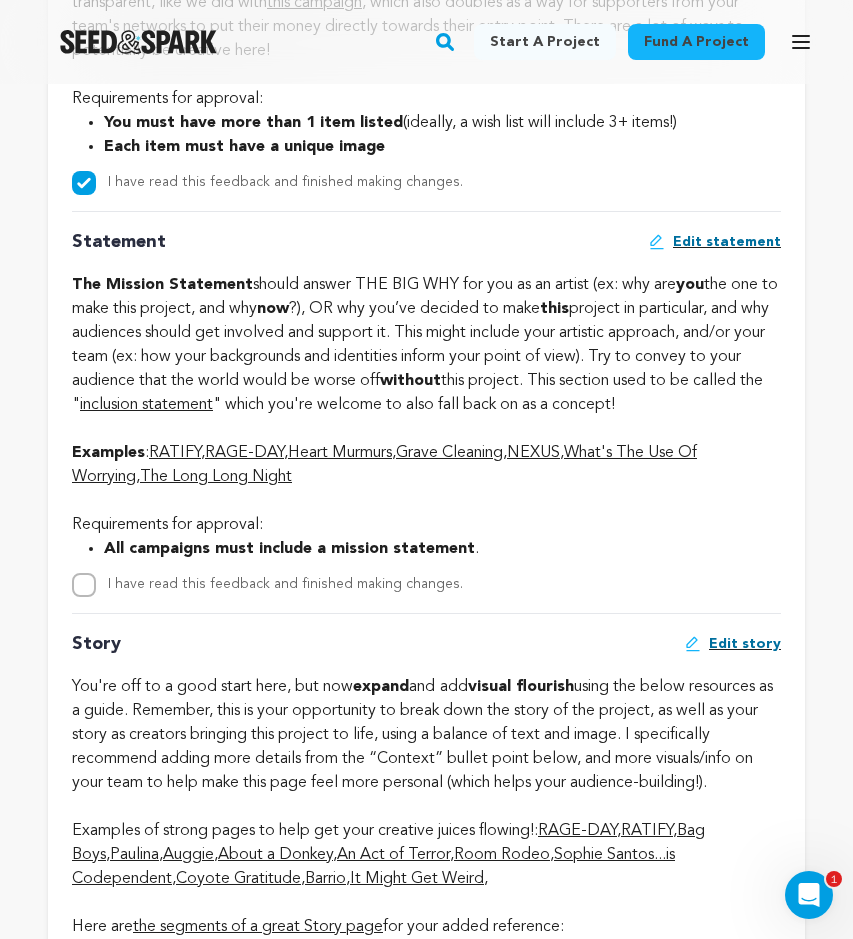 click on "RATIFY" at bounding box center (175, 453) 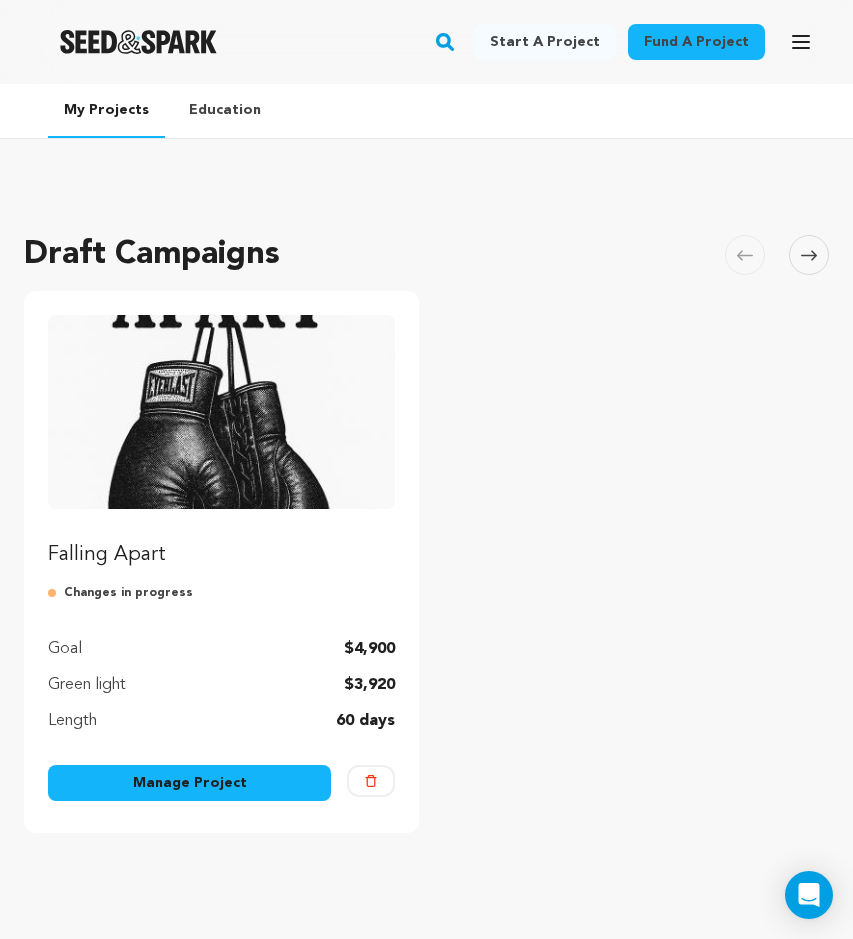 scroll, scrollTop: 0, scrollLeft: 0, axis: both 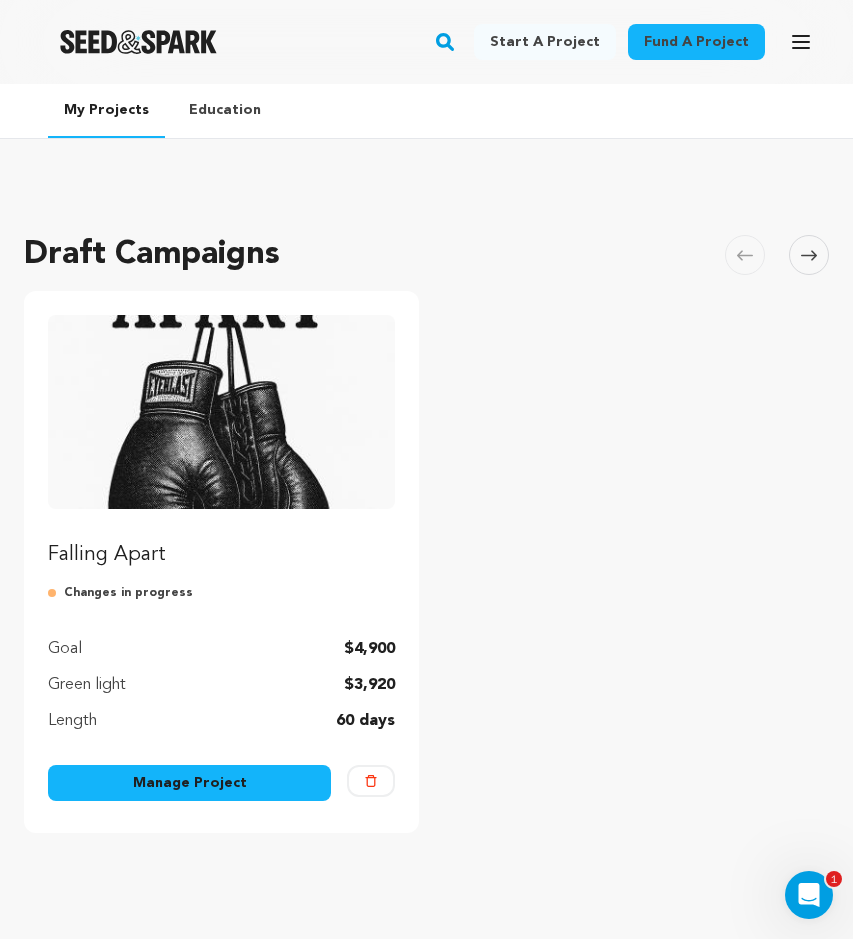 click on "Manage Project" at bounding box center [189, 783] 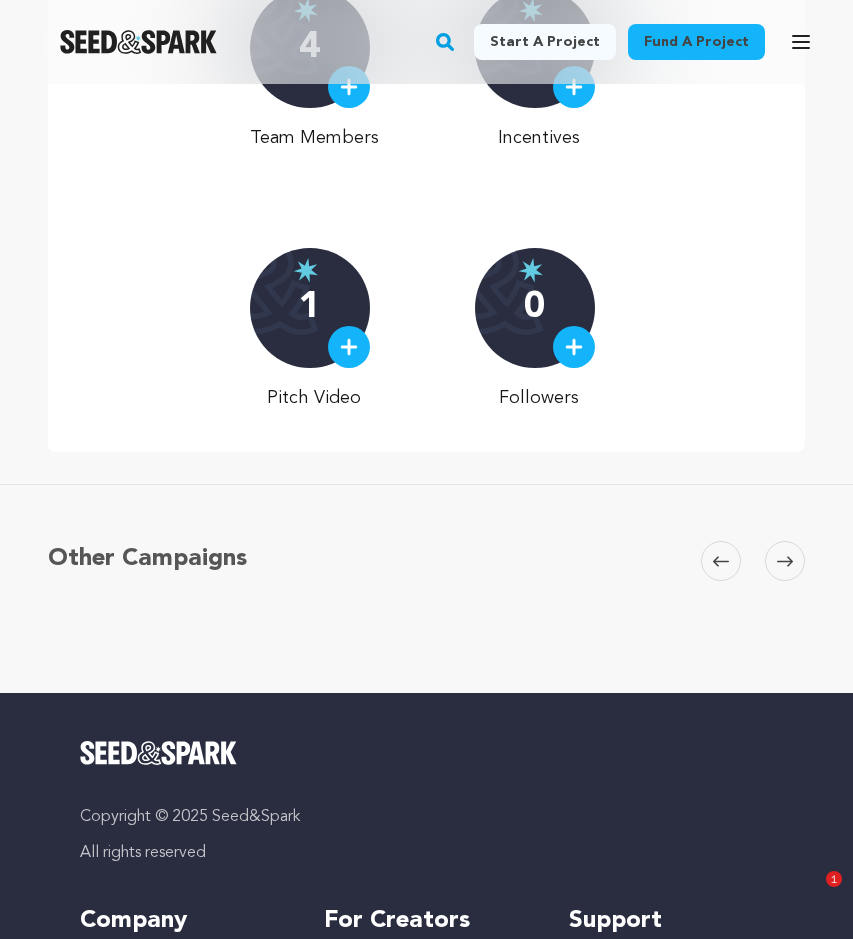 scroll, scrollTop: 443, scrollLeft: 0, axis: vertical 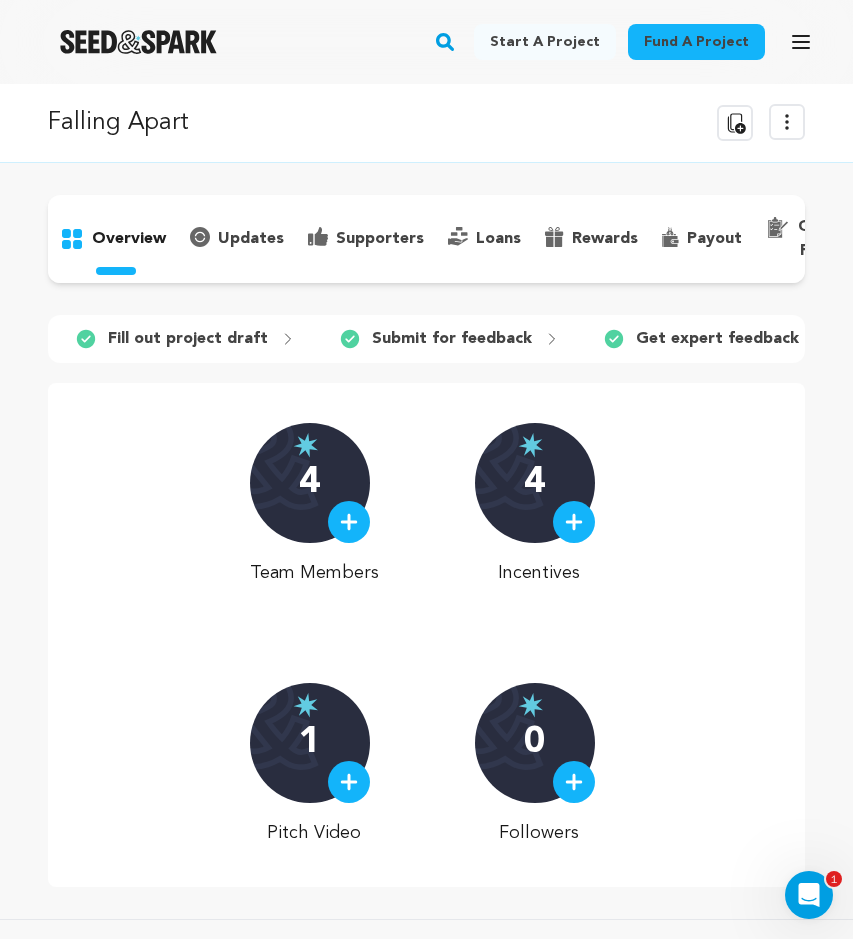 click on "Fill out project draft" at bounding box center [188, 339] 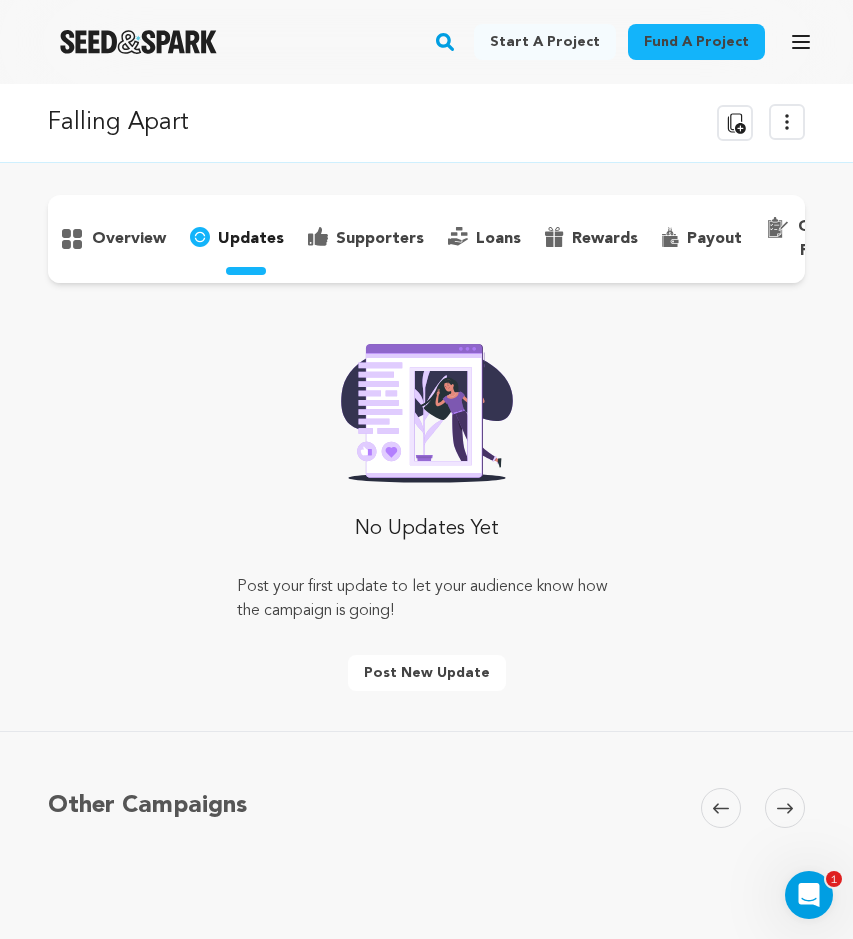 click 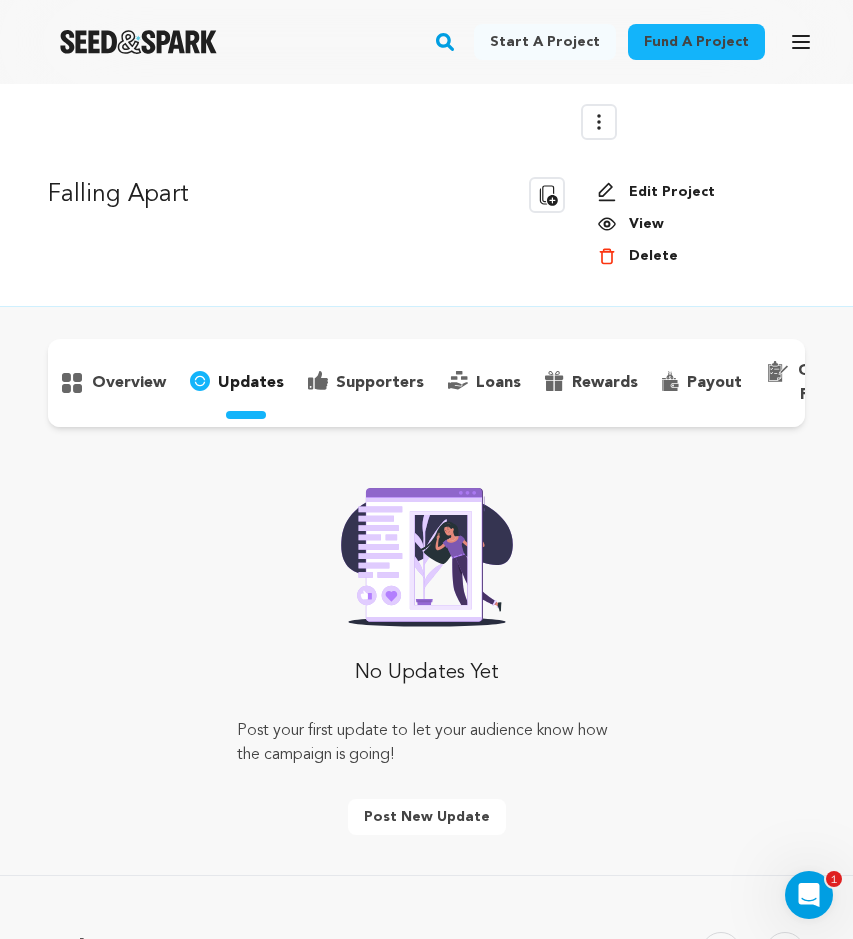 click on "Edit Project" at bounding box center [693, 192] 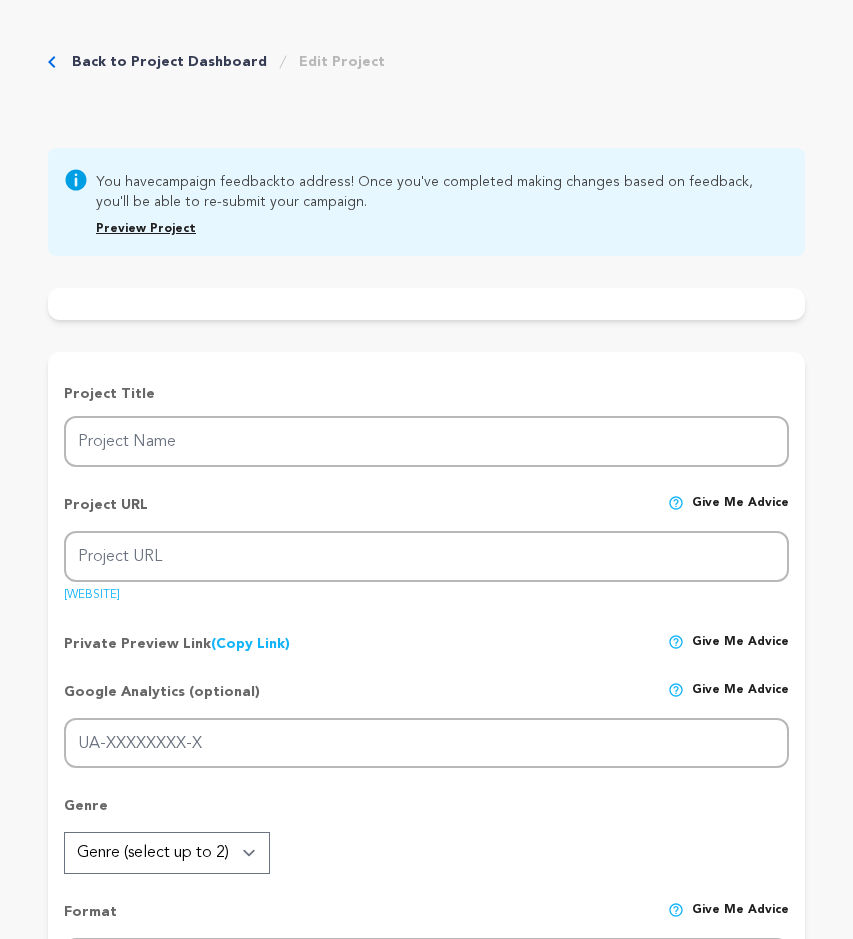 scroll, scrollTop: 0, scrollLeft: 0, axis: both 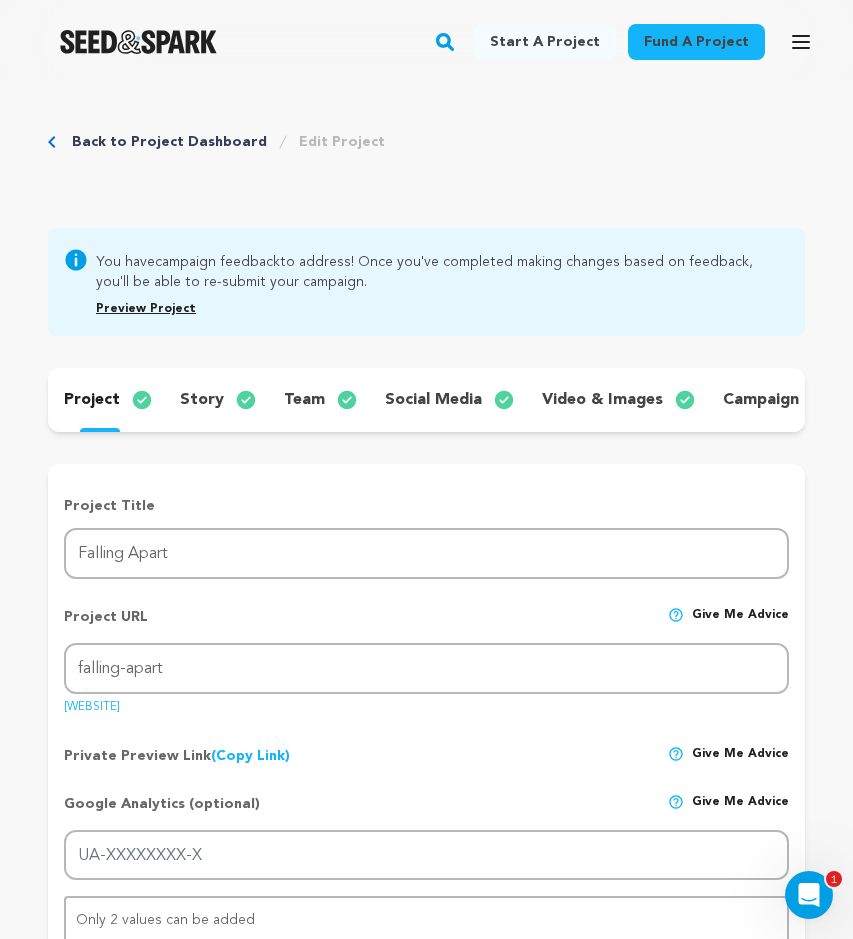 click on "story" at bounding box center [202, 400] 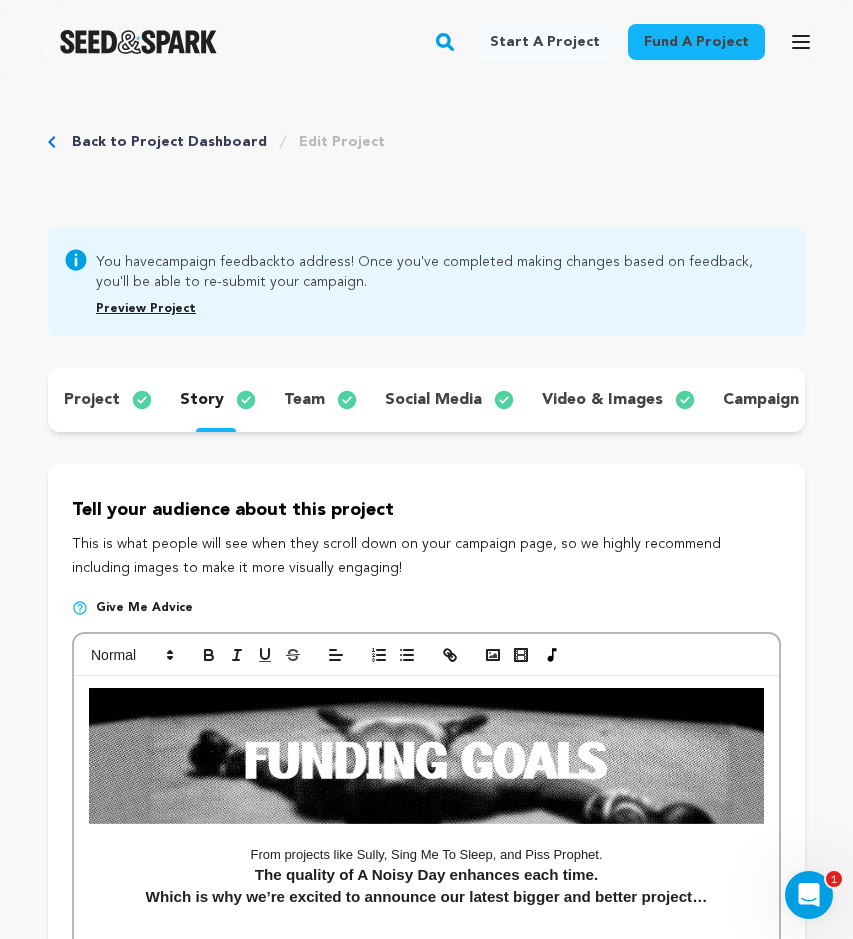 click on "video & images" at bounding box center (602, 400) 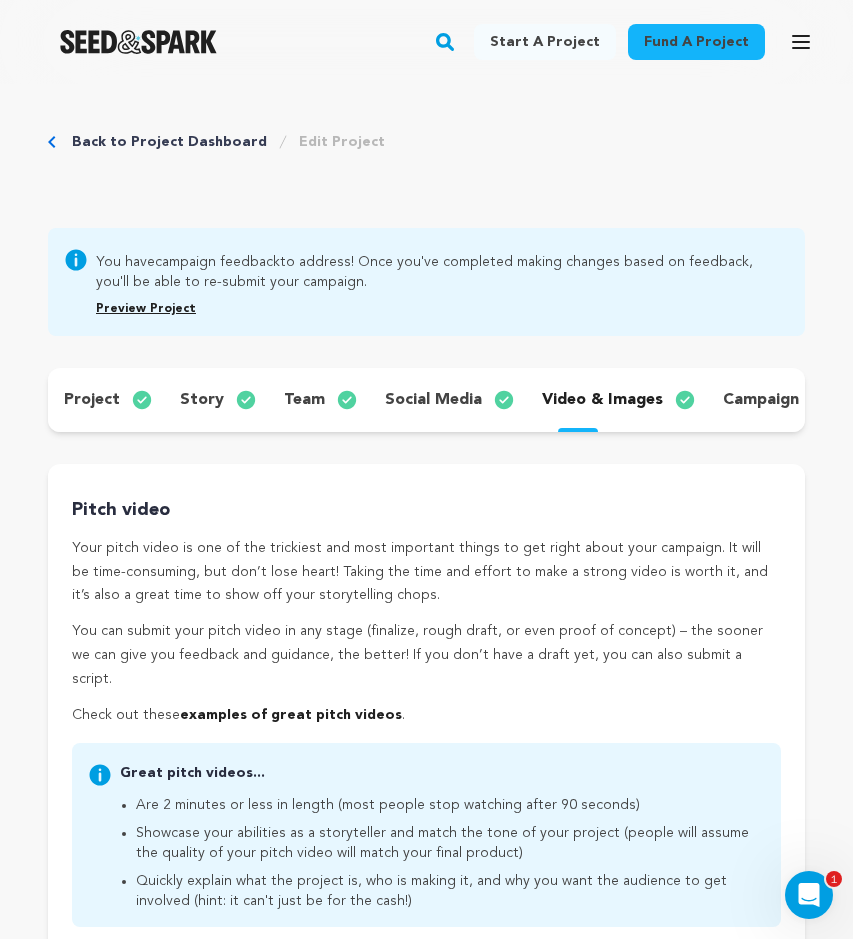 click on "campaign" at bounding box center [761, 400] 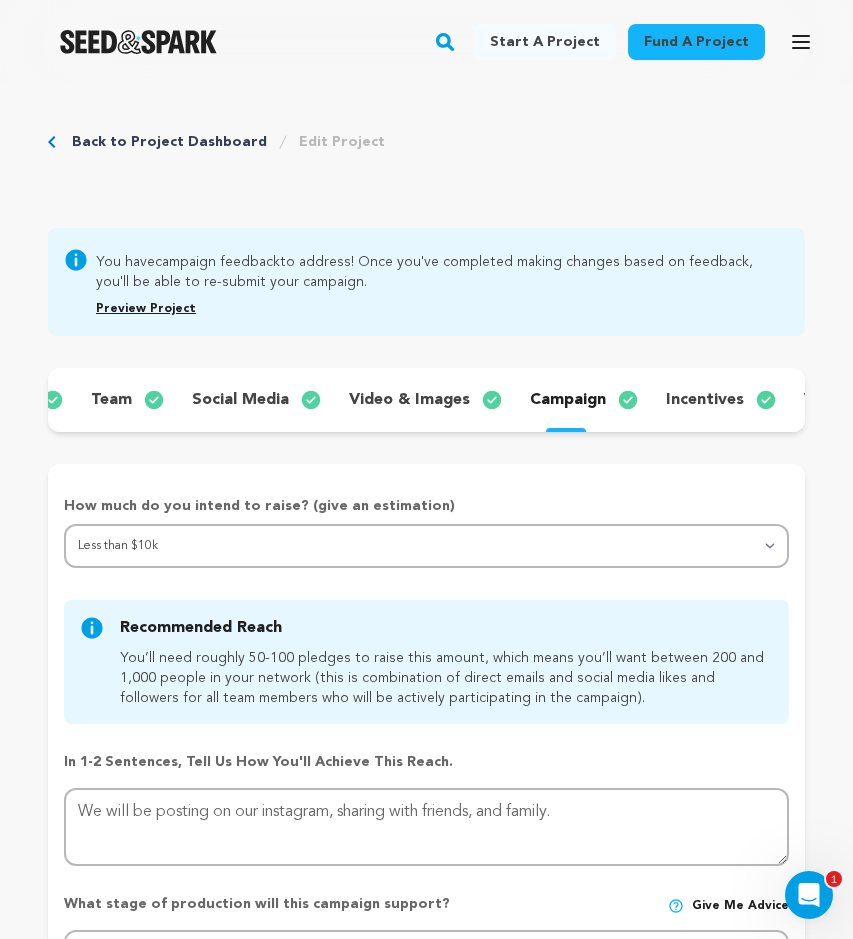 scroll, scrollTop: 0, scrollLeft: 214, axis: horizontal 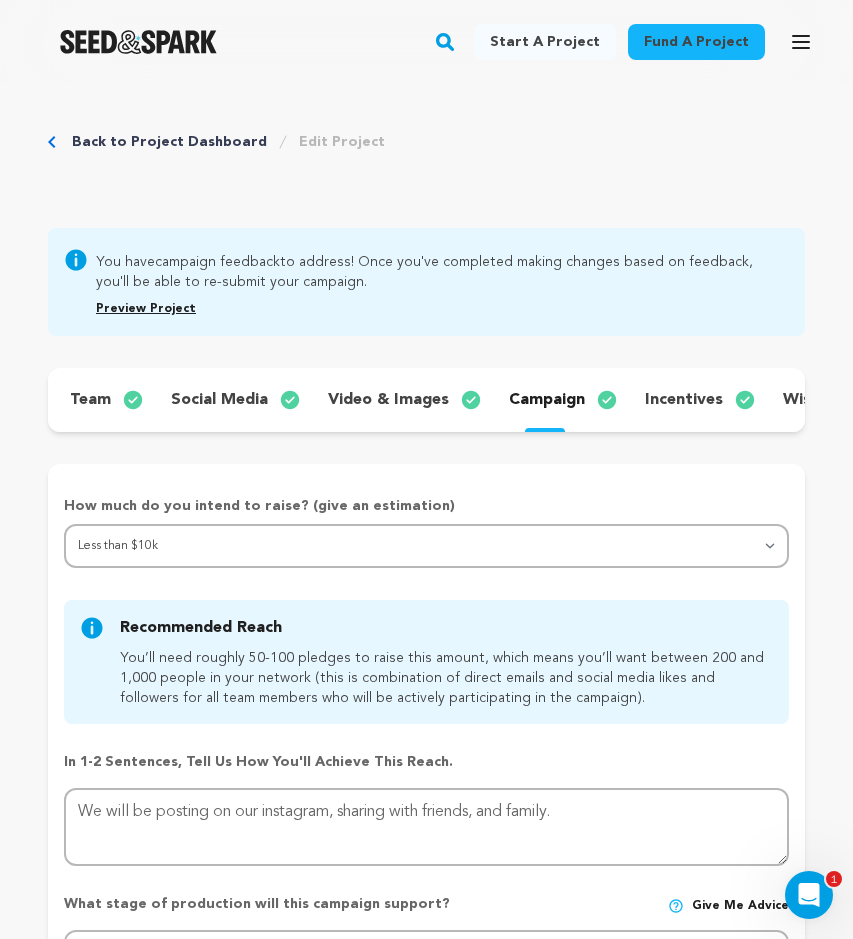 click on "incentives" at bounding box center [684, 400] 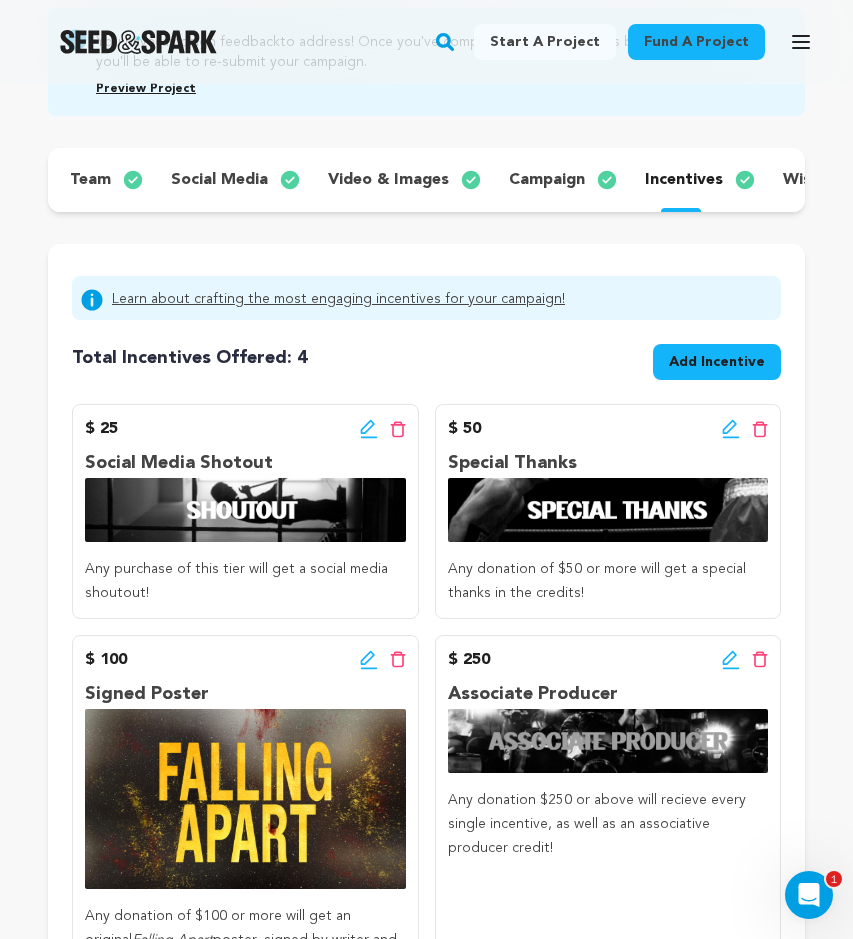 scroll, scrollTop: 218, scrollLeft: 0, axis: vertical 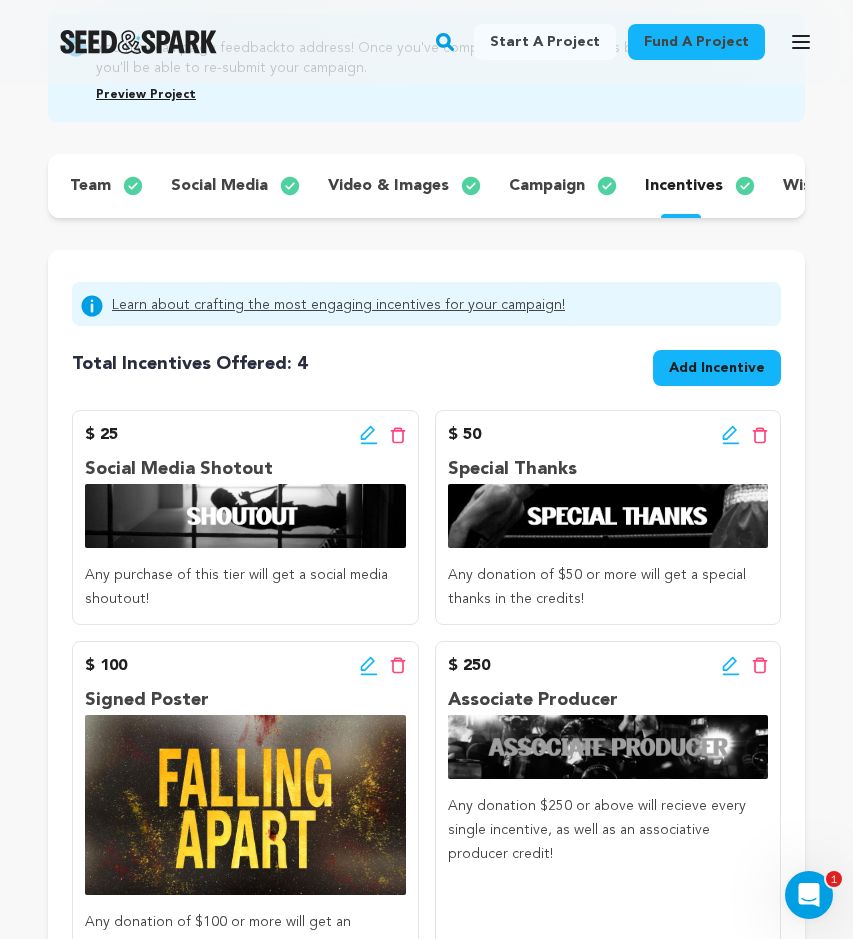 click on "team" at bounding box center [90, 186] 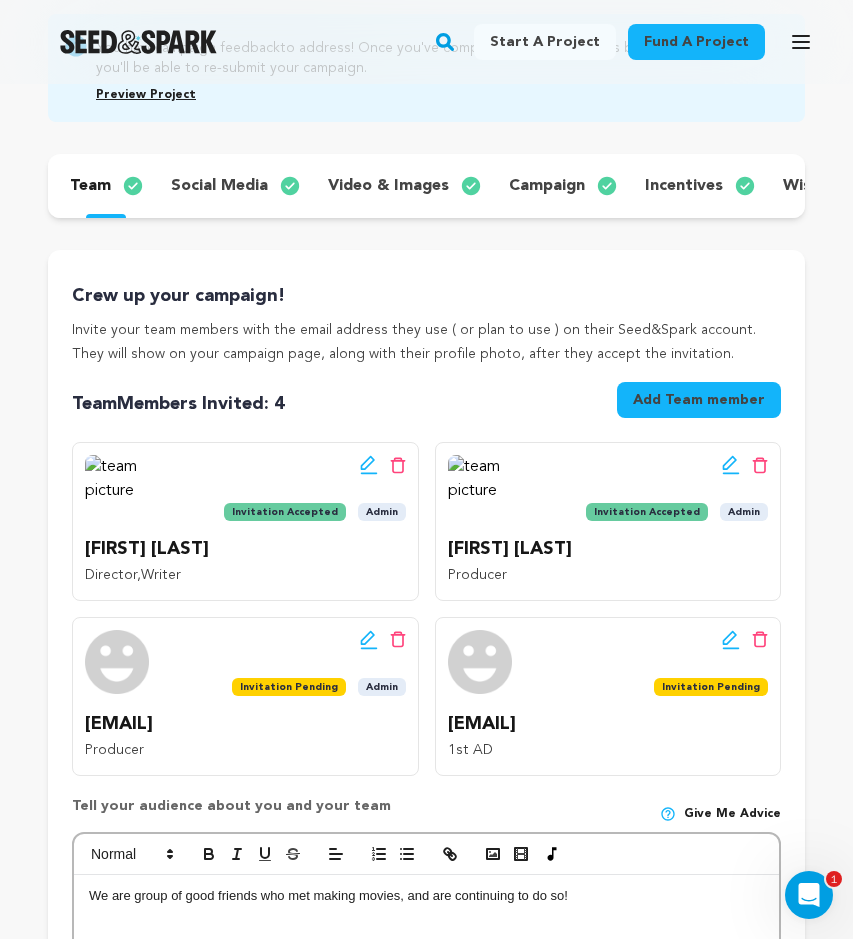 click on "social media" at bounding box center [219, 186] 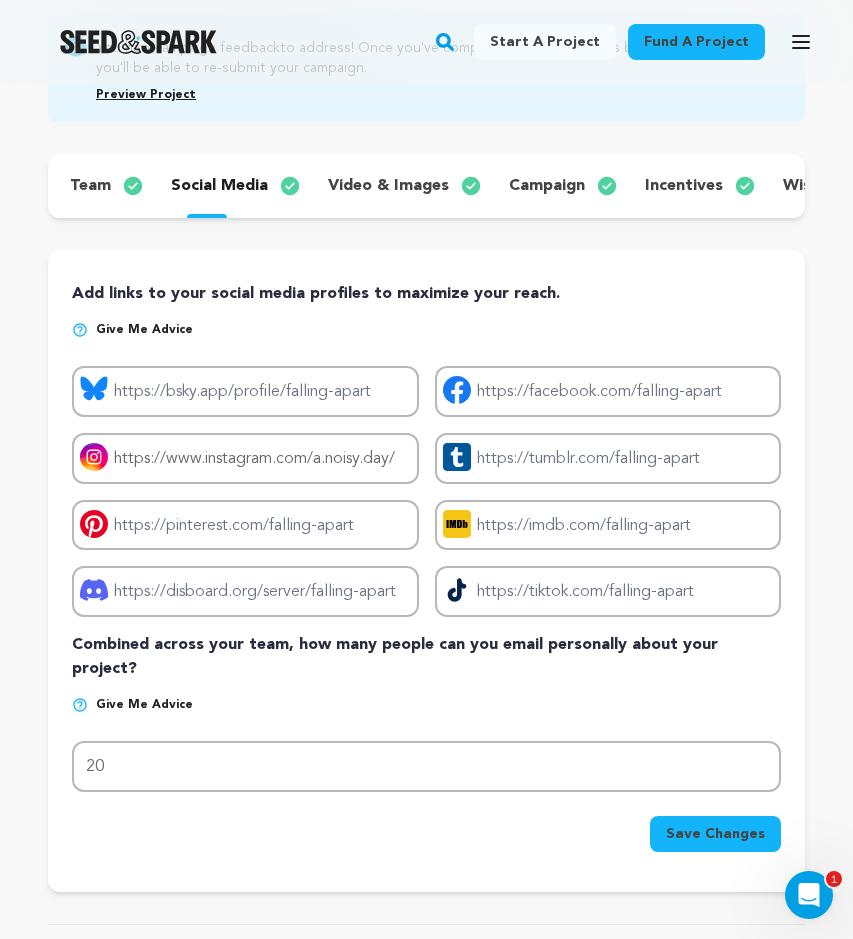click on "video & images" at bounding box center [388, 186] 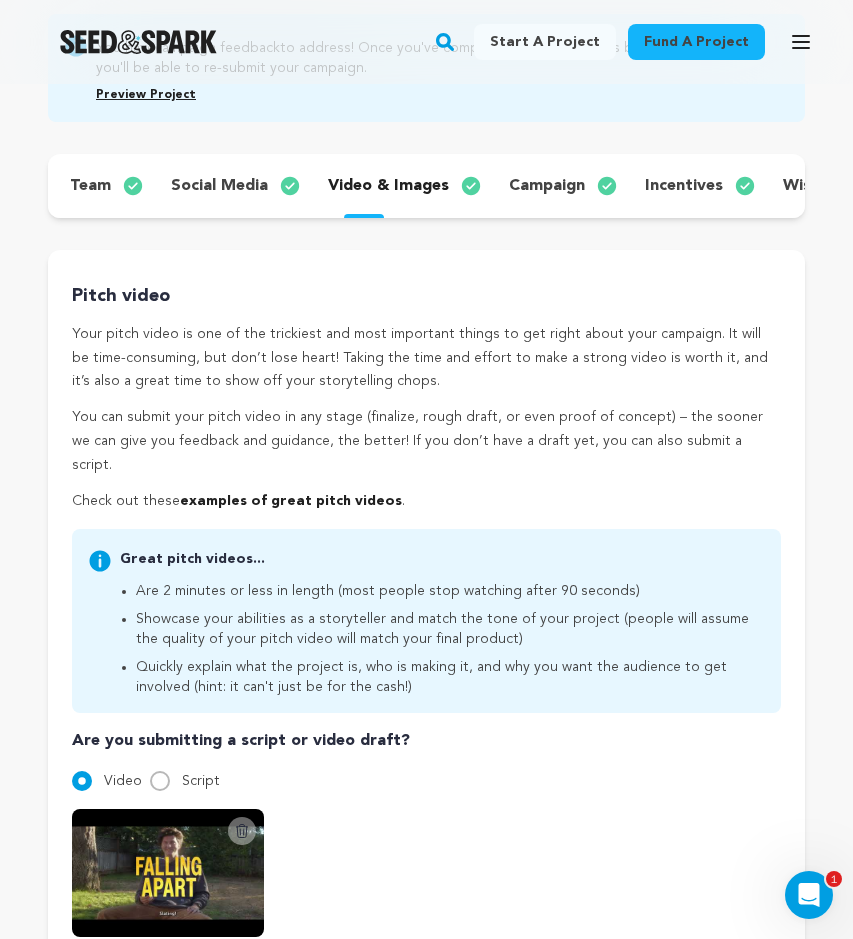 click on "team" at bounding box center [90, 186] 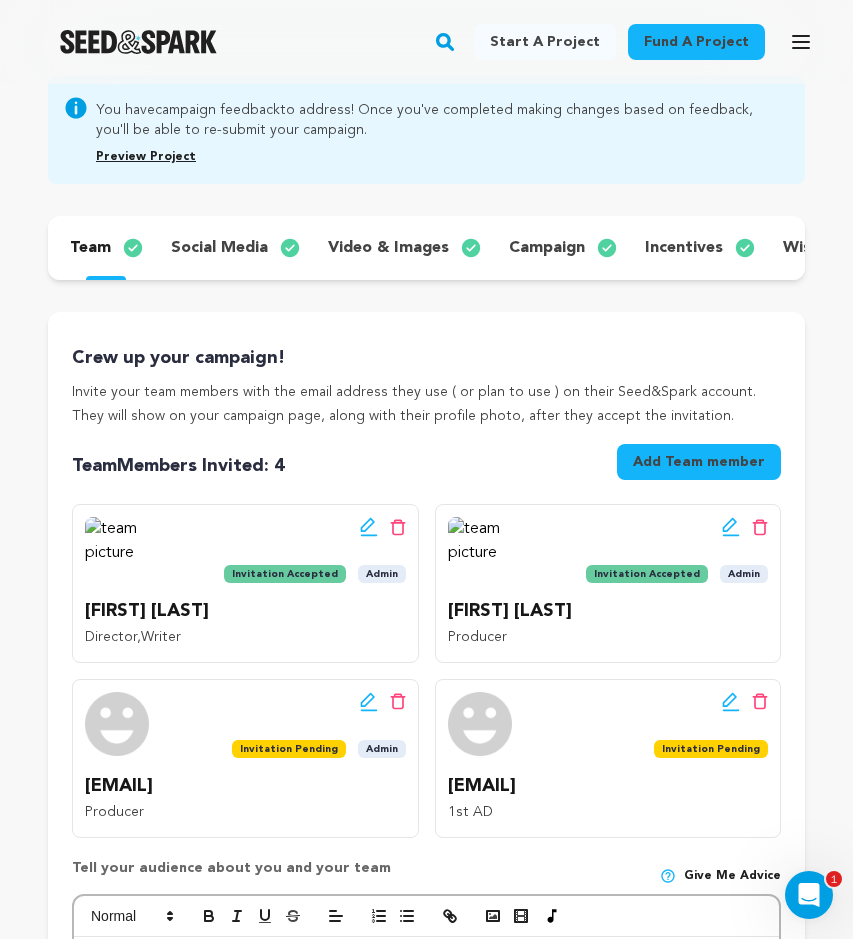 scroll, scrollTop: 0, scrollLeft: 0, axis: both 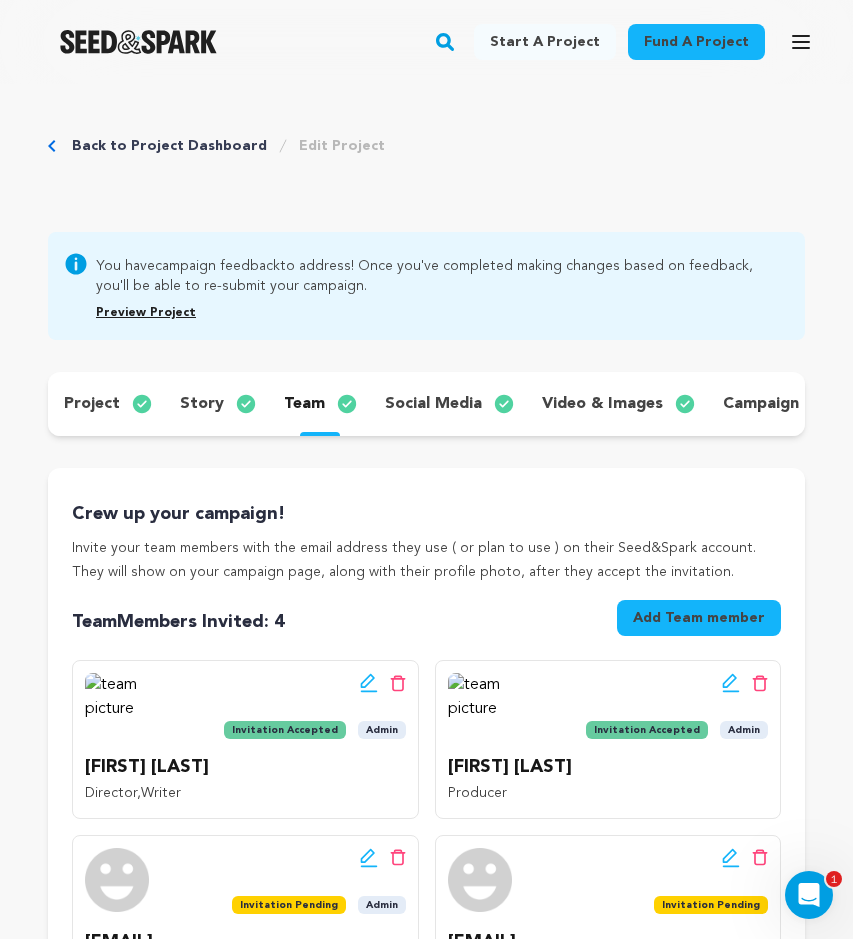 click on "project" at bounding box center [106, 404] 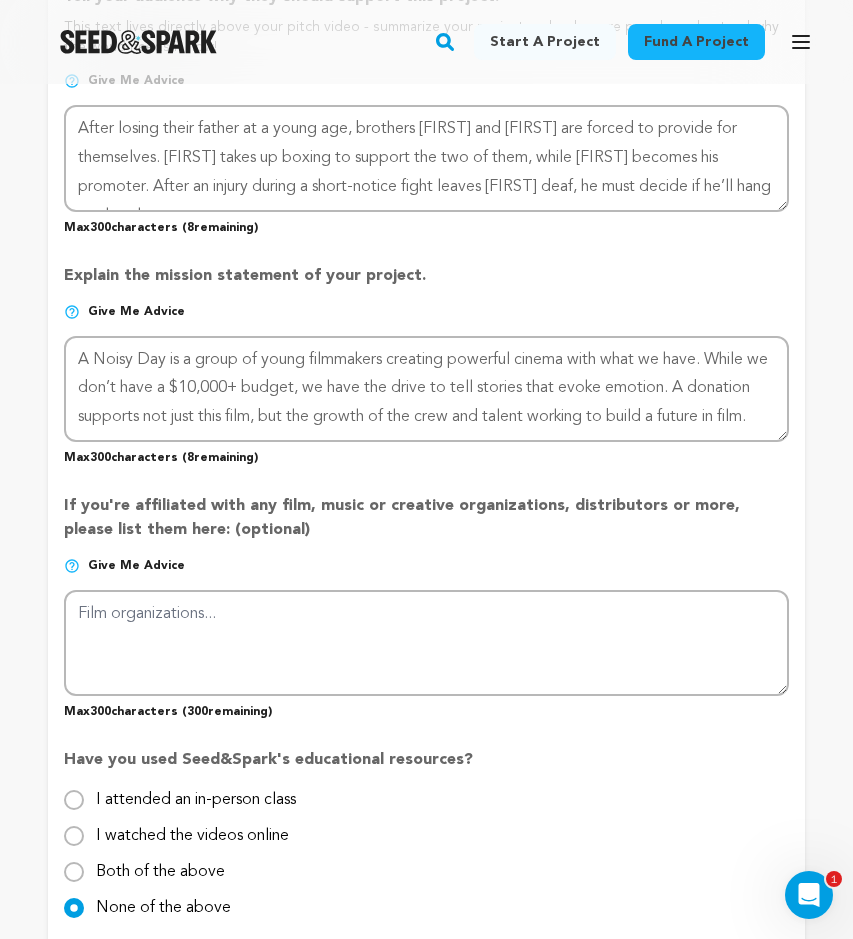 scroll, scrollTop: 1597, scrollLeft: 0, axis: vertical 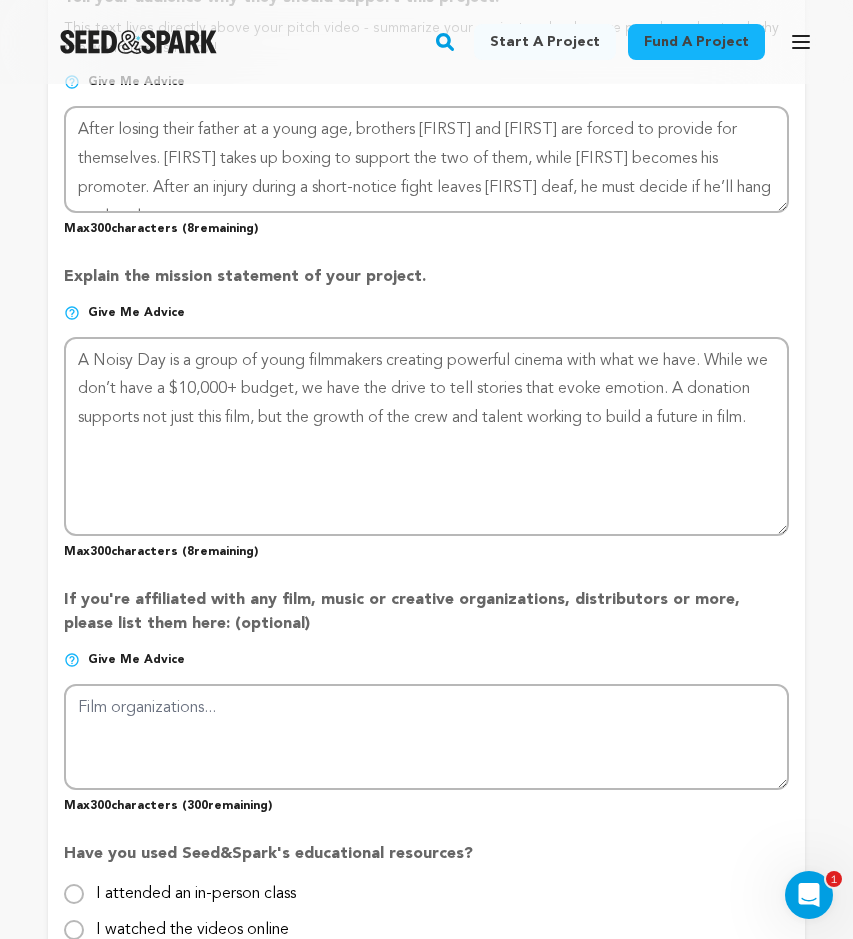 drag, startPoint x: 783, startPoint y: 429, endPoint x: 770, endPoint y: 539, distance: 110.76552 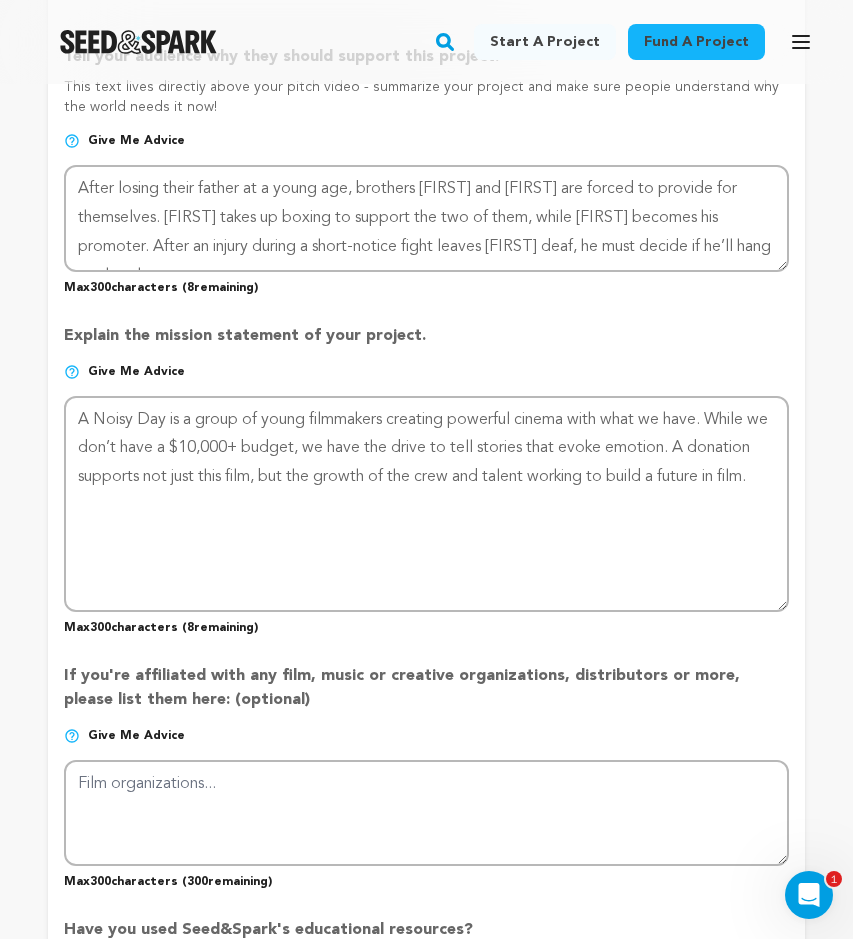 scroll, scrollTop: 1510, scrollLeft: 0, axis: vertical 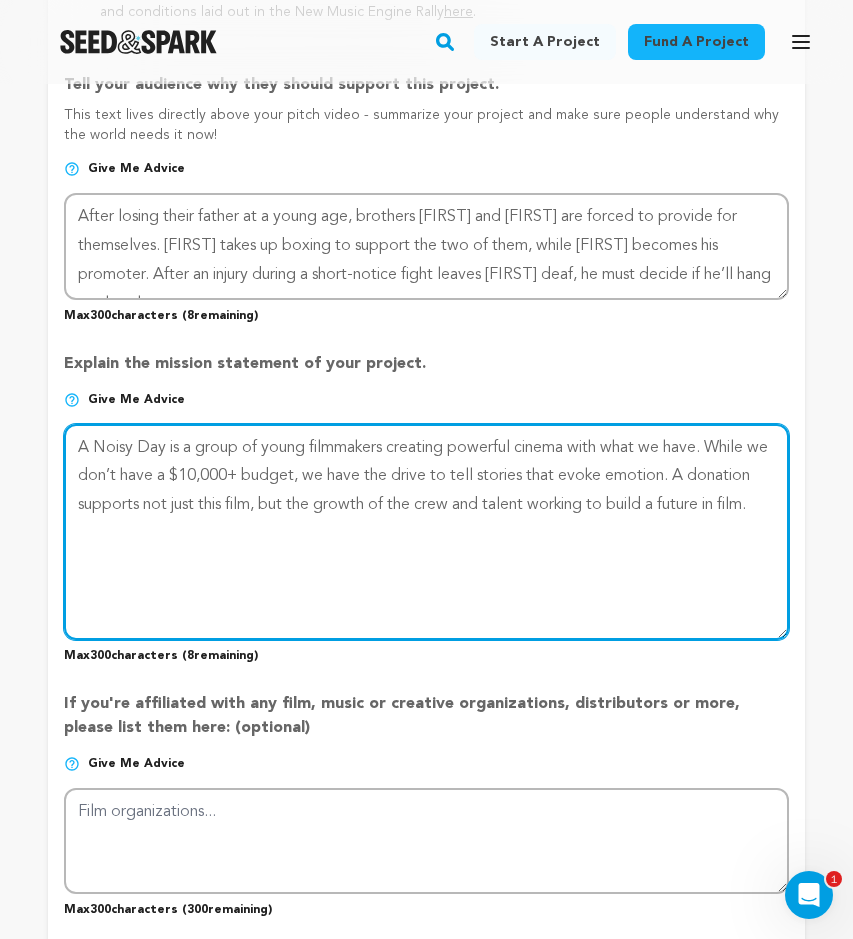click at bounding box center (426, 532) 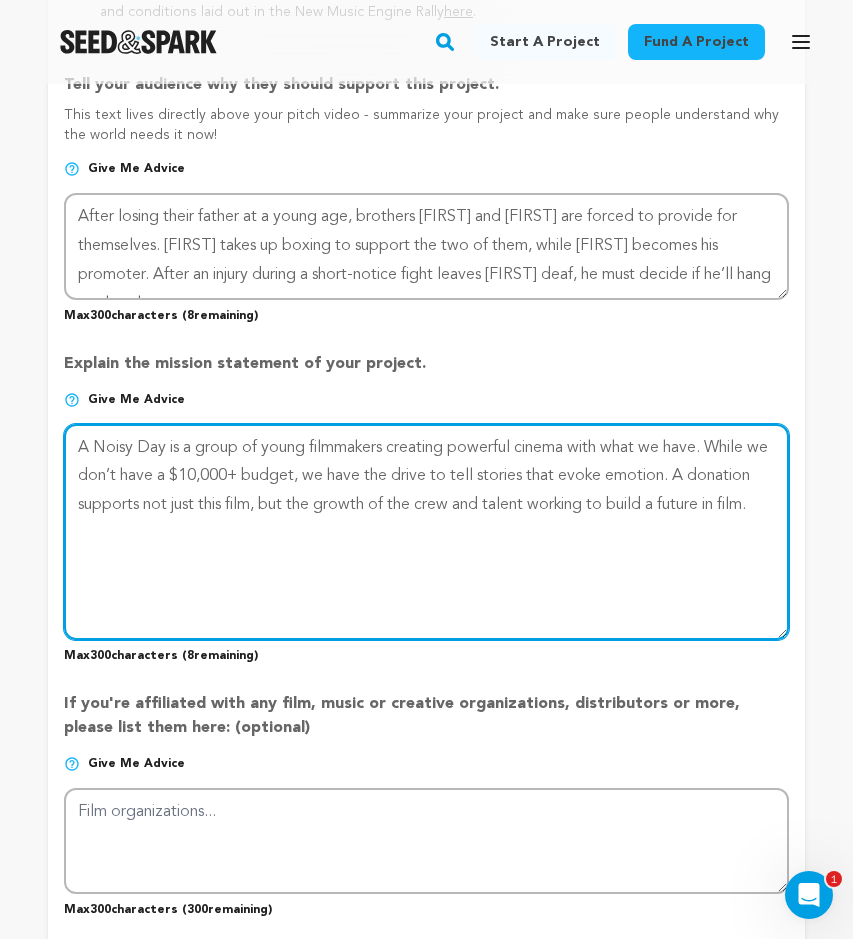 click at bounding box center (426, 532) 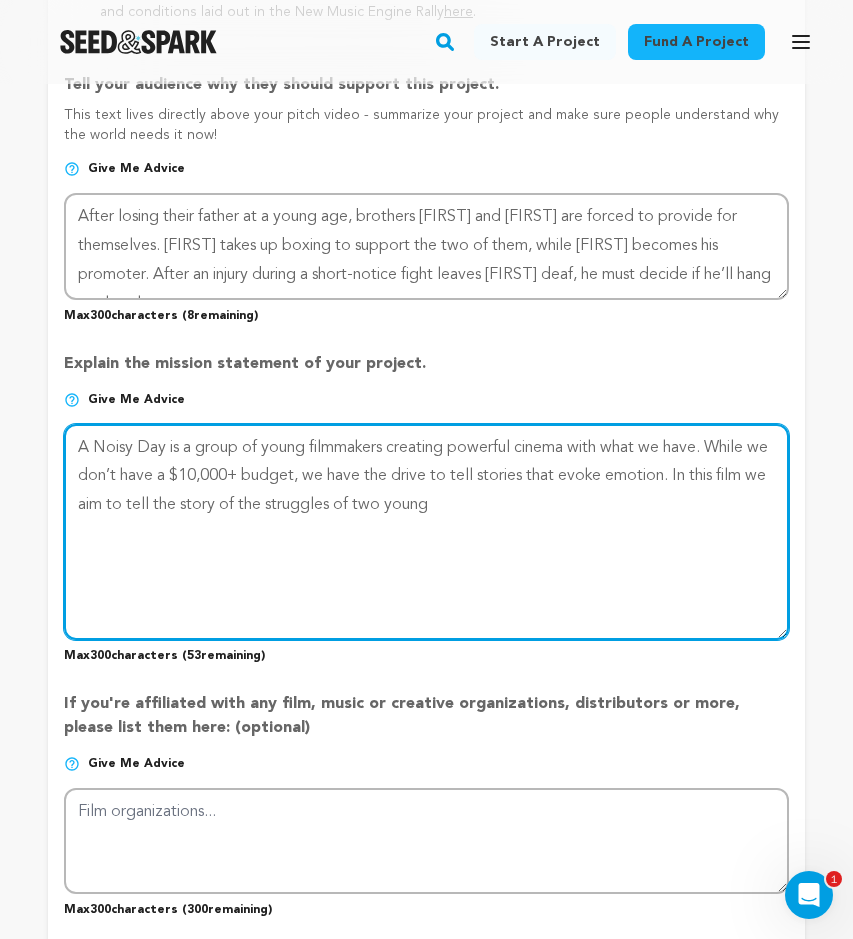 click at bounding box center [426, 532] 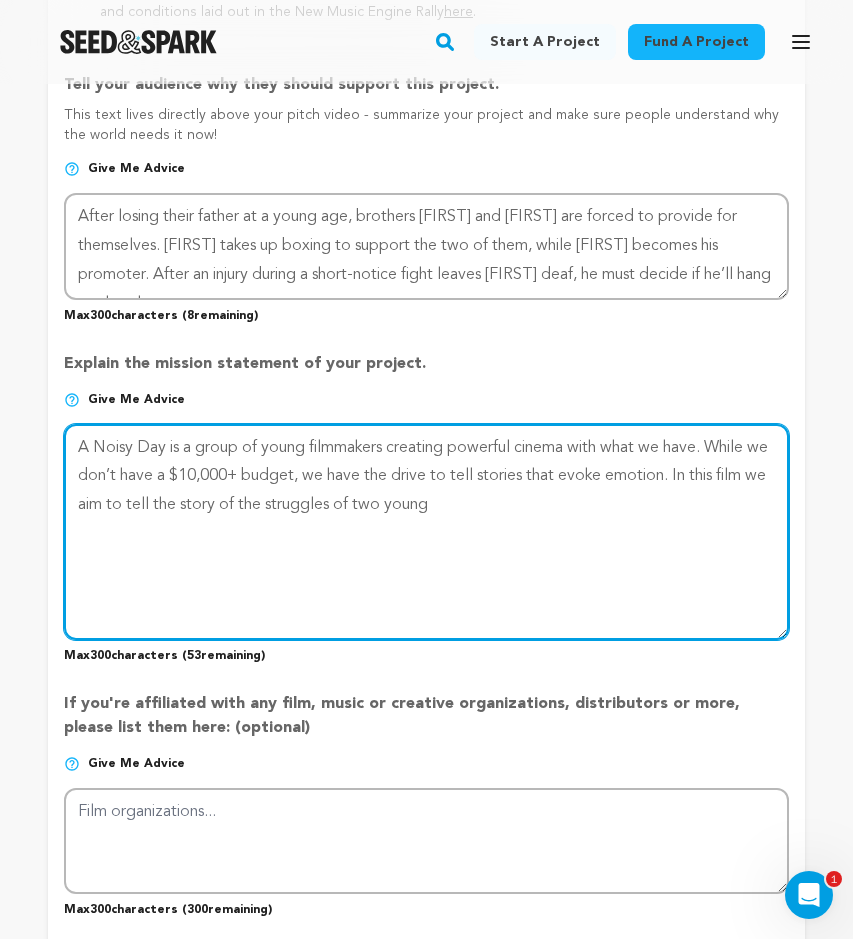 click at bounding box center [426, 532] 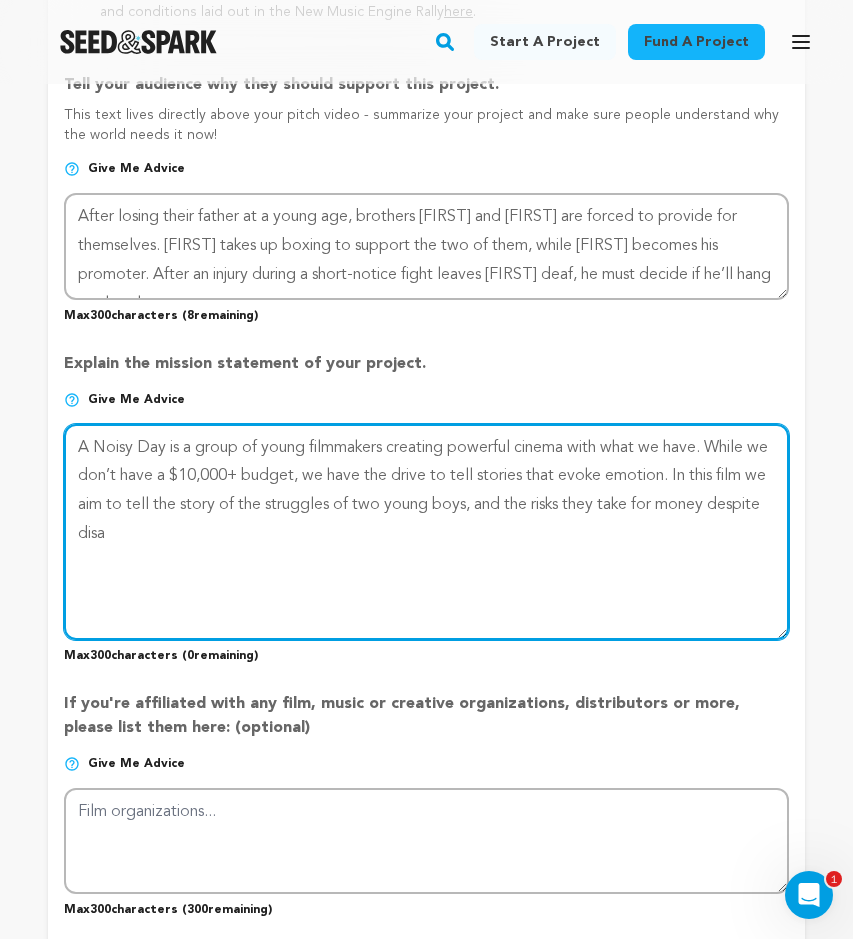 click at bounding box center (426, 532) 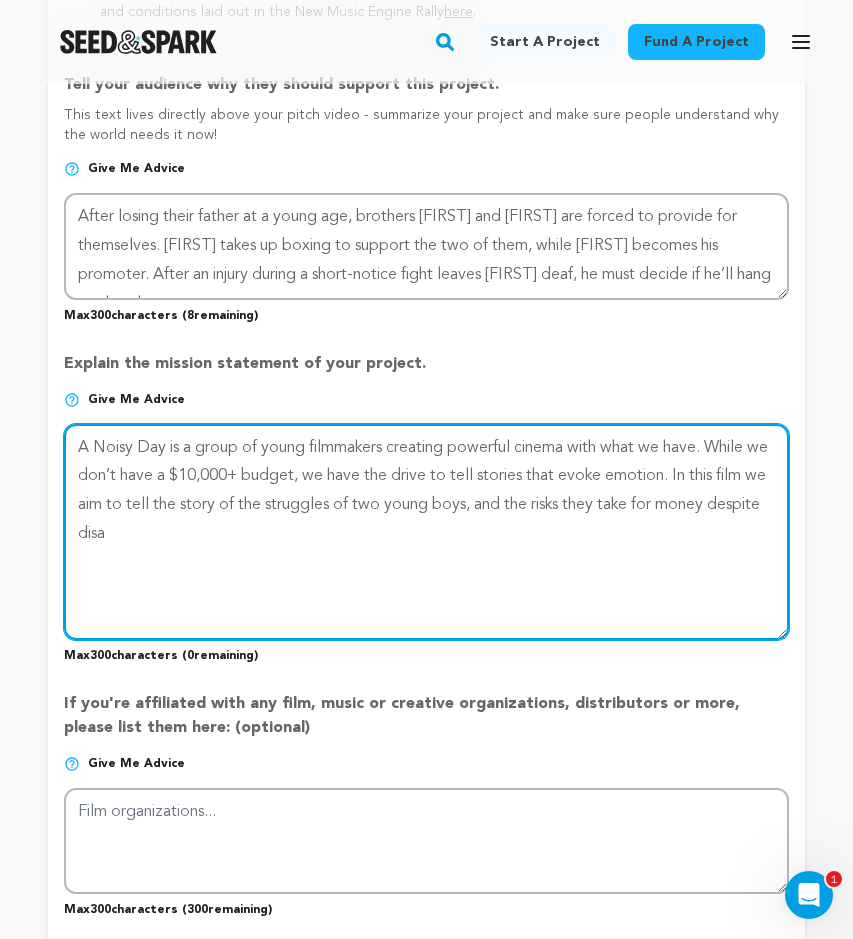 click at bounding box center [426, 532] 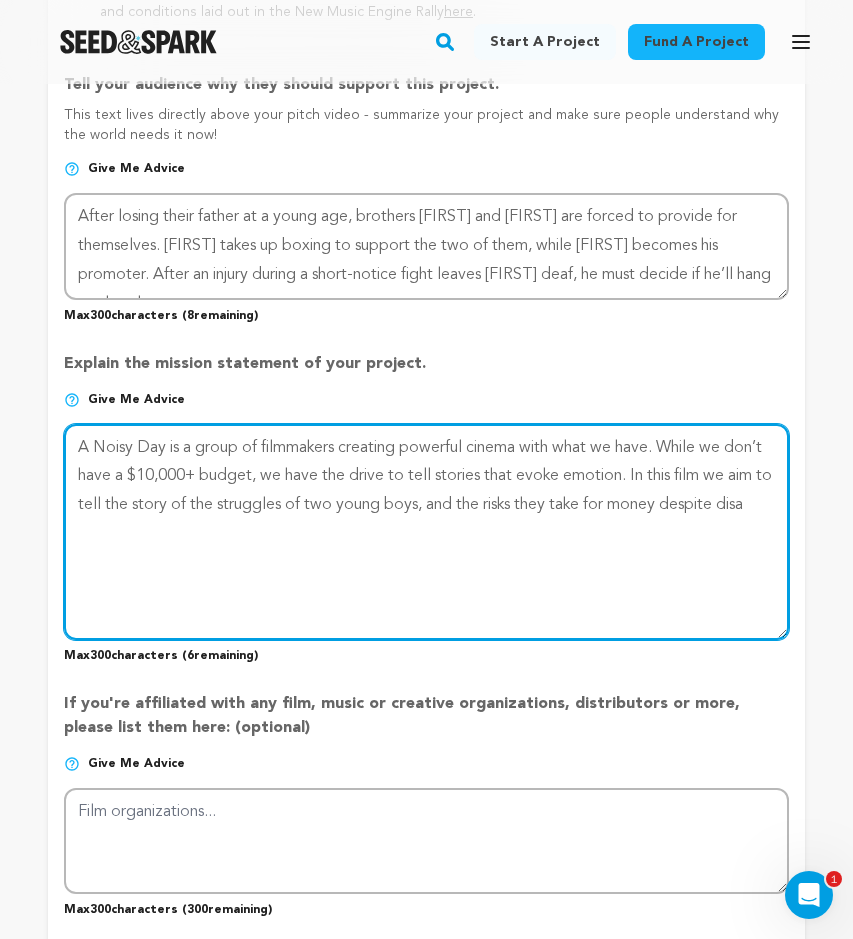 click at bounding box center (426, 532) 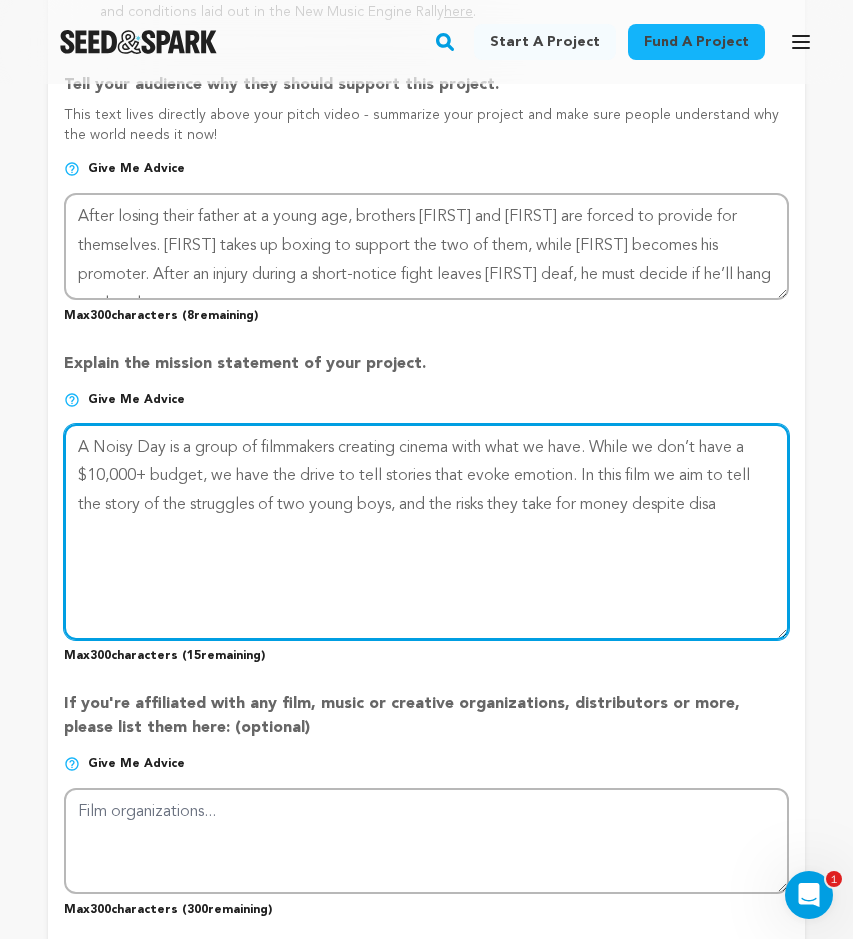 click at bounding box center [426, 532] 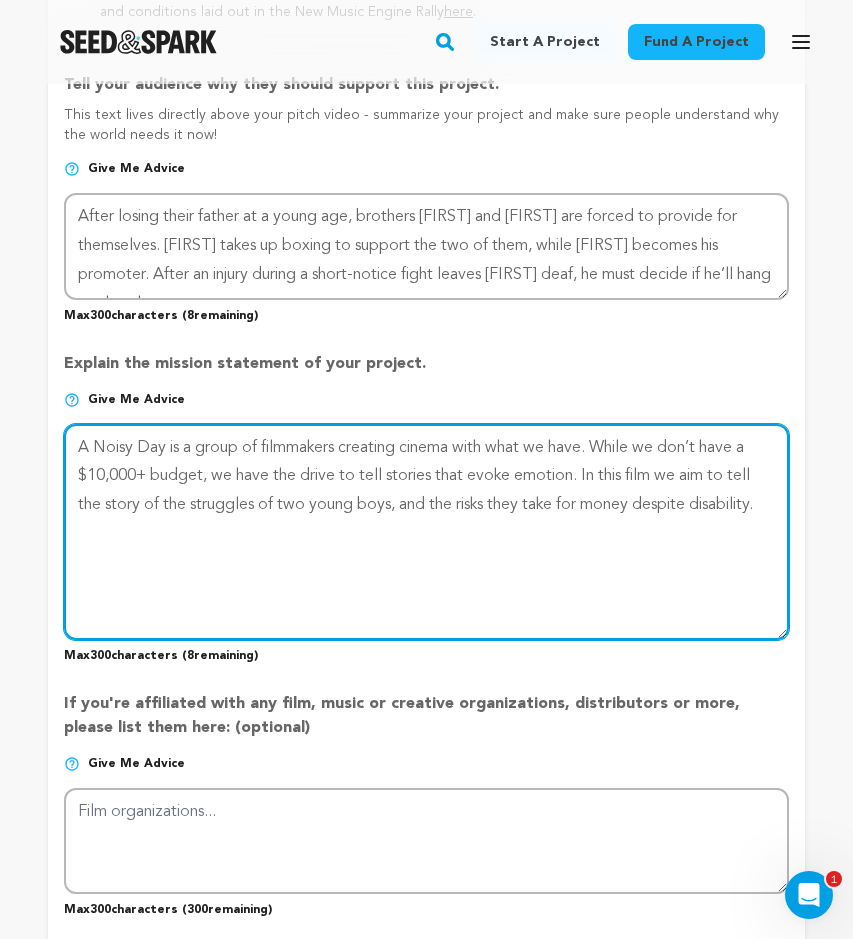 click at bounding box center [426, 532] 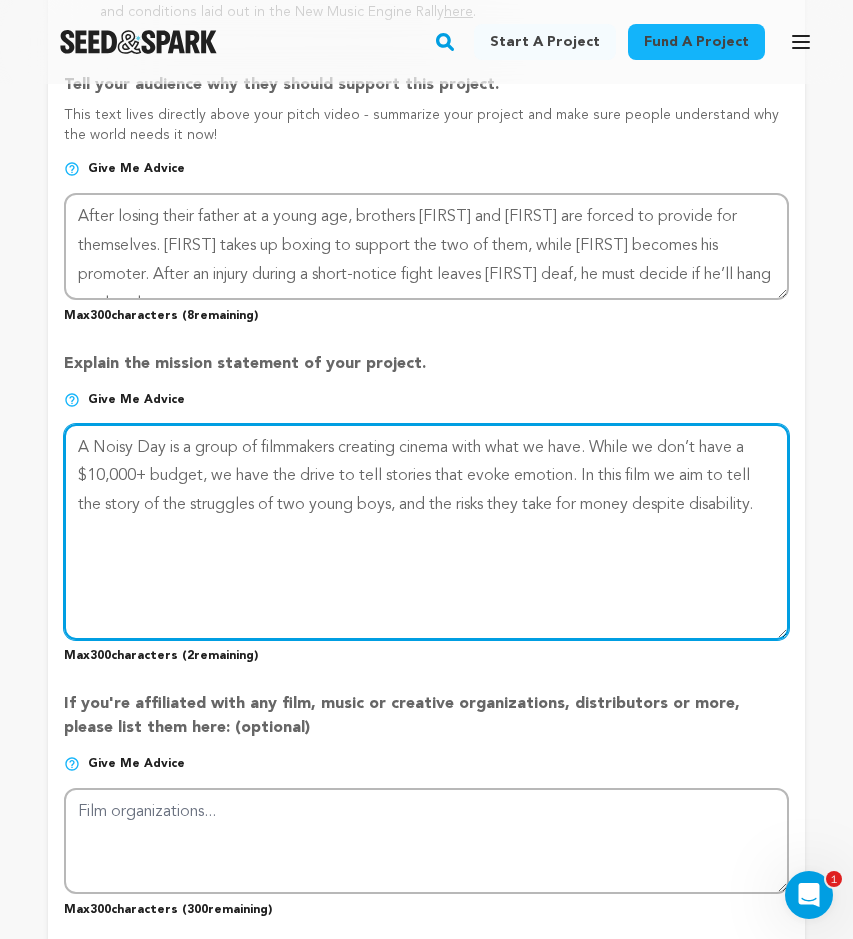 click at bounding box center (426, 532) 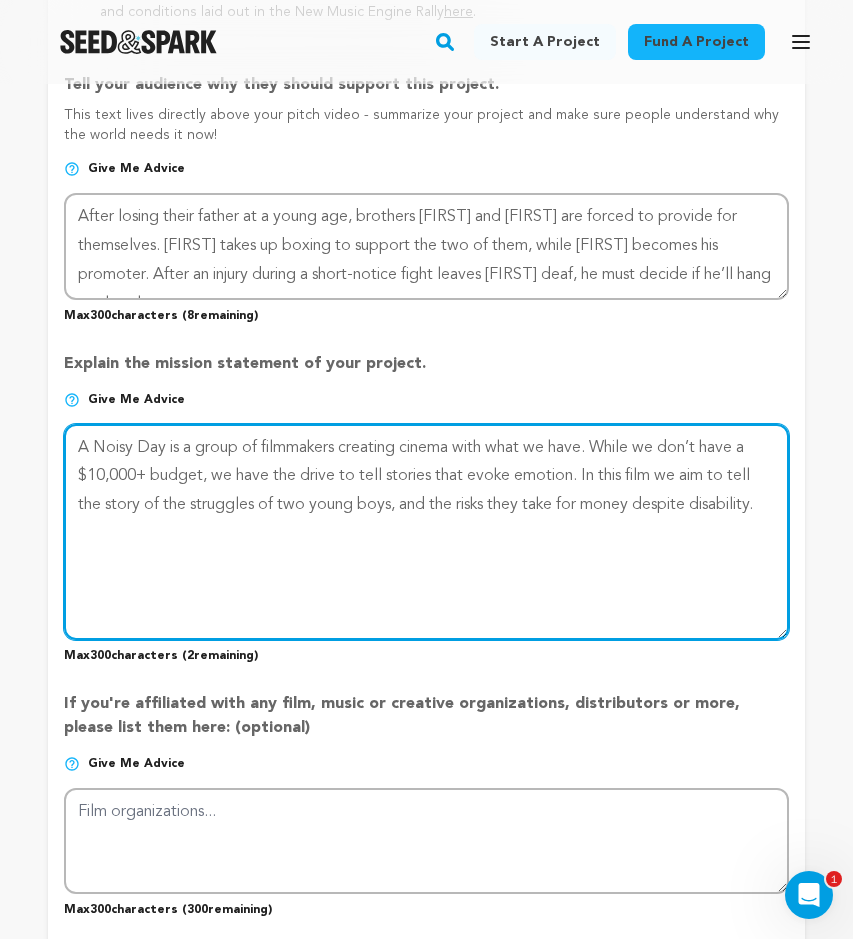 click at bounding box center (426, 532) 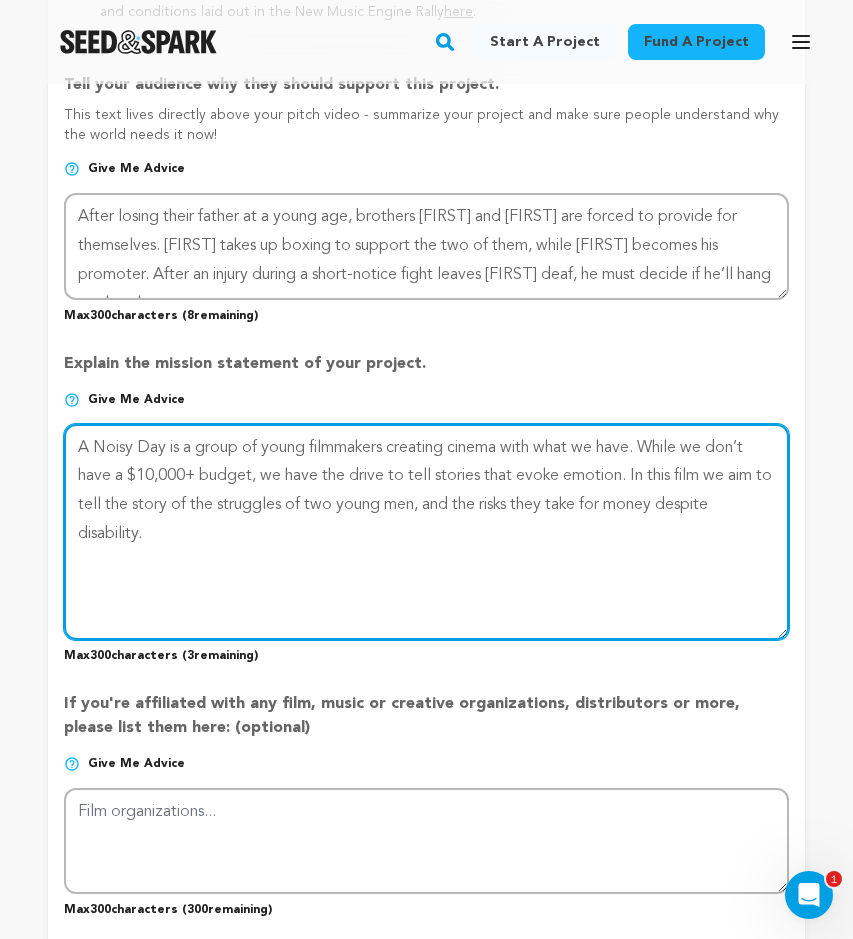 click at bounding box center [426, 532] 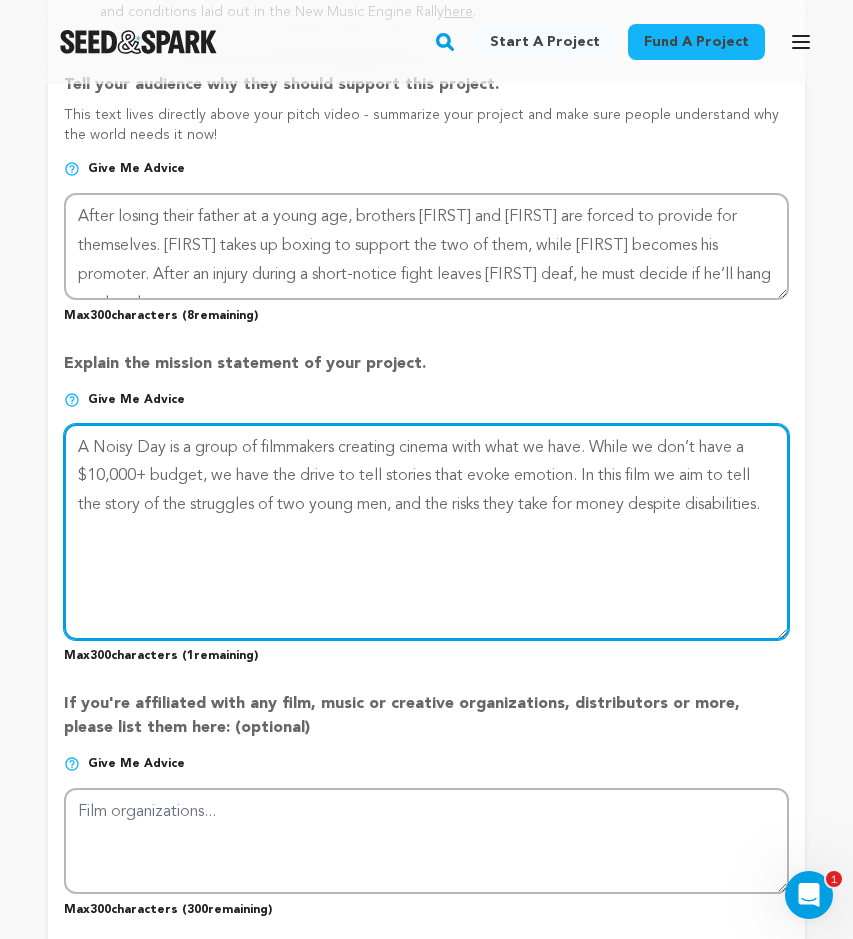 type on "A Noisy Day is a group of young filmmakers creating cinema with what we have. While we don’t have a $10,000+ budget, we have the drive to tell stories that evoke emotion. In this film we aim to tell the story of the struggles of two young men, and the risks they take for money despite disabilities." 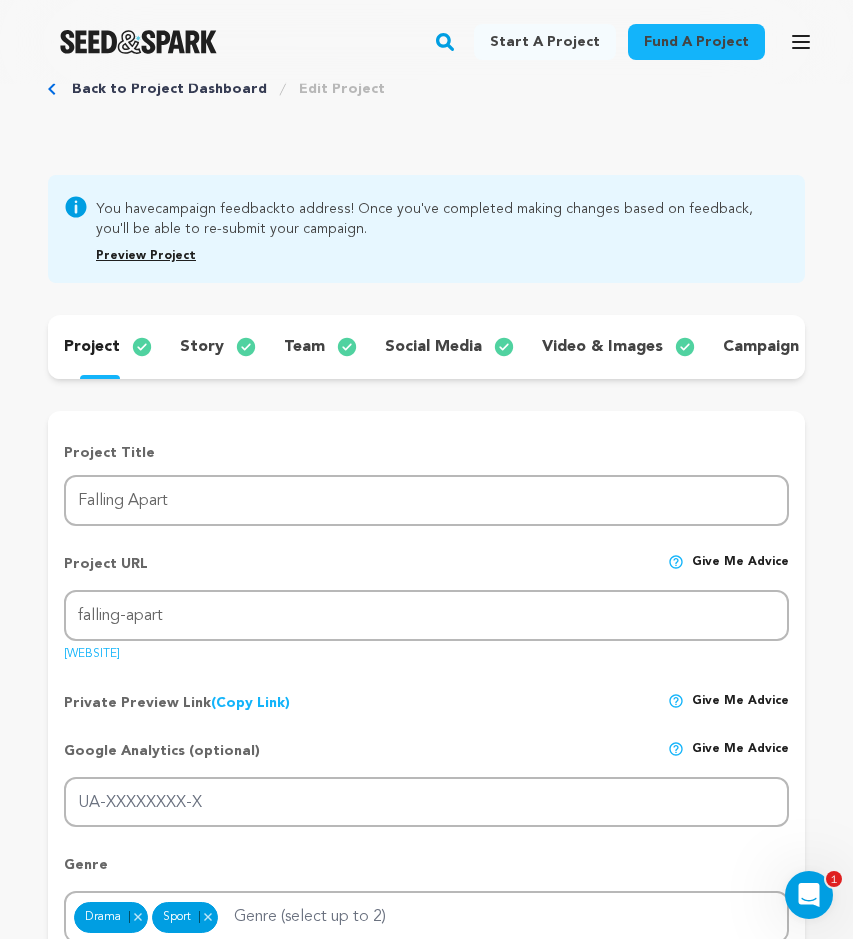 scroll, scrollTop: 0, scrollLeft: 0, axis: both 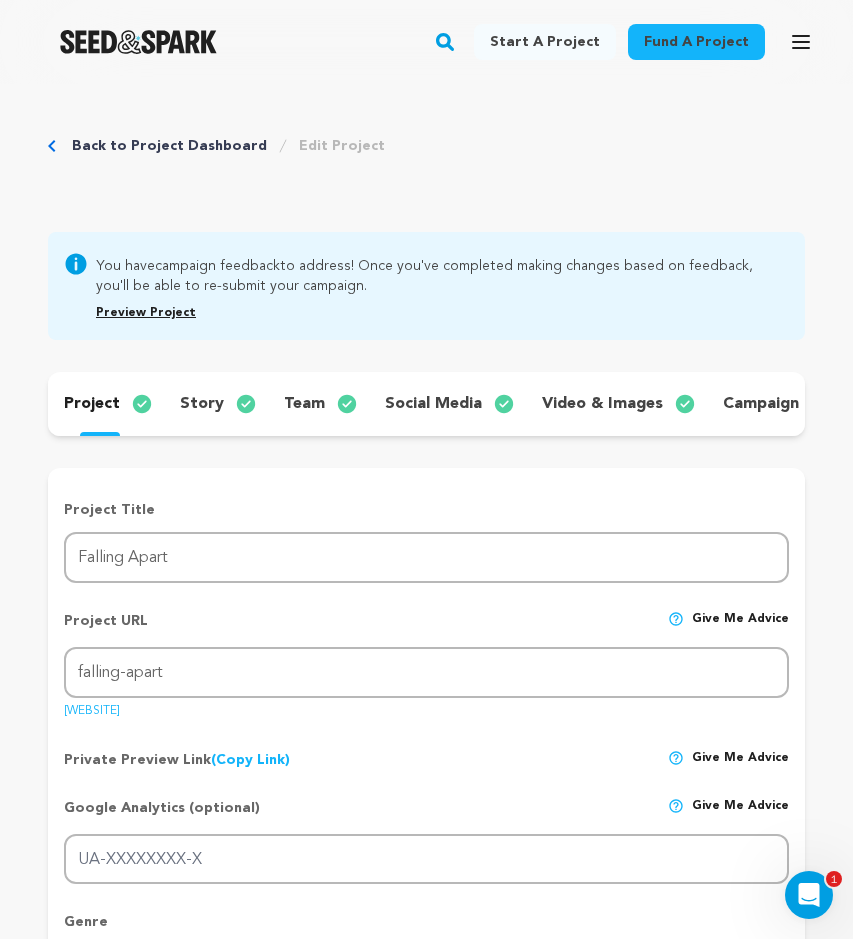 click on "story" at bounding box center (202, 404) 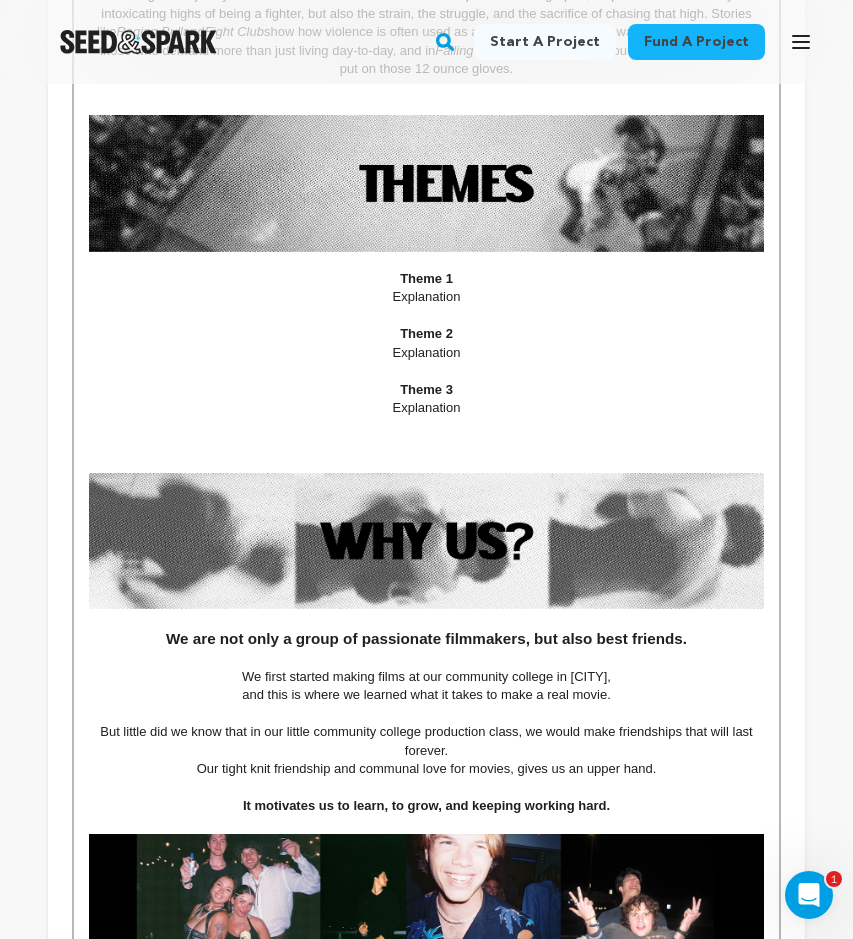 scroll, scrollTop: 1619, scrollLeft: 0, axis: vertical 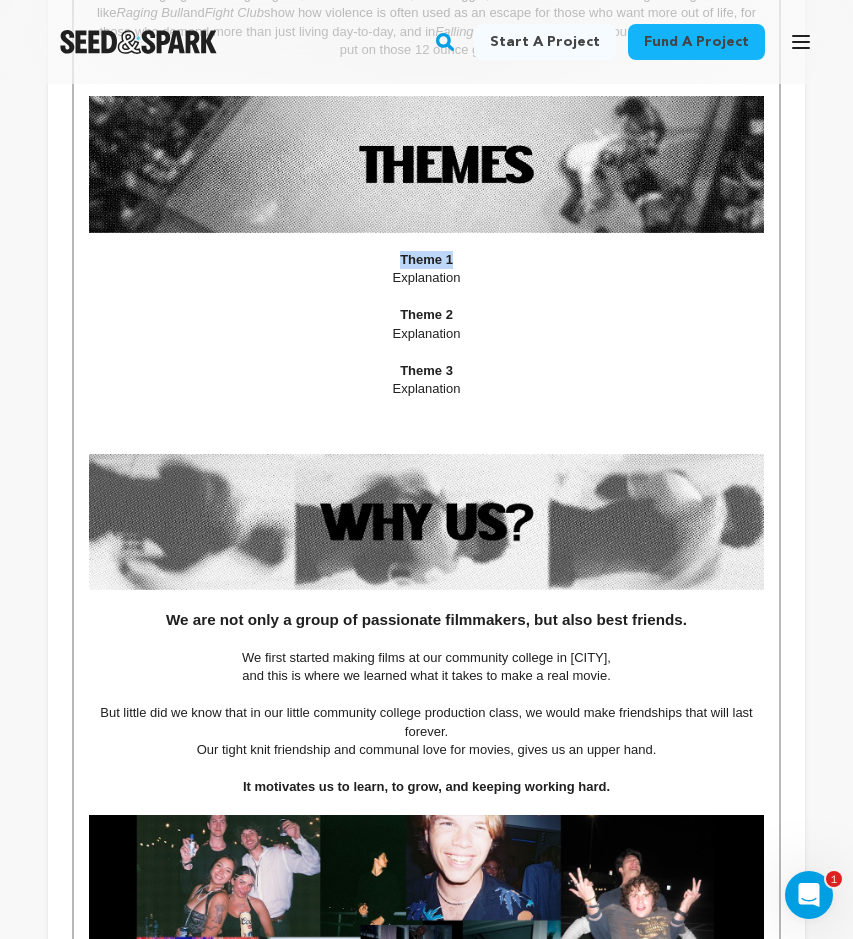 drag, startPoint x: 464, startPoint y: 260, endPoint x: 377, endPoint y: 259, distance: 87.005745 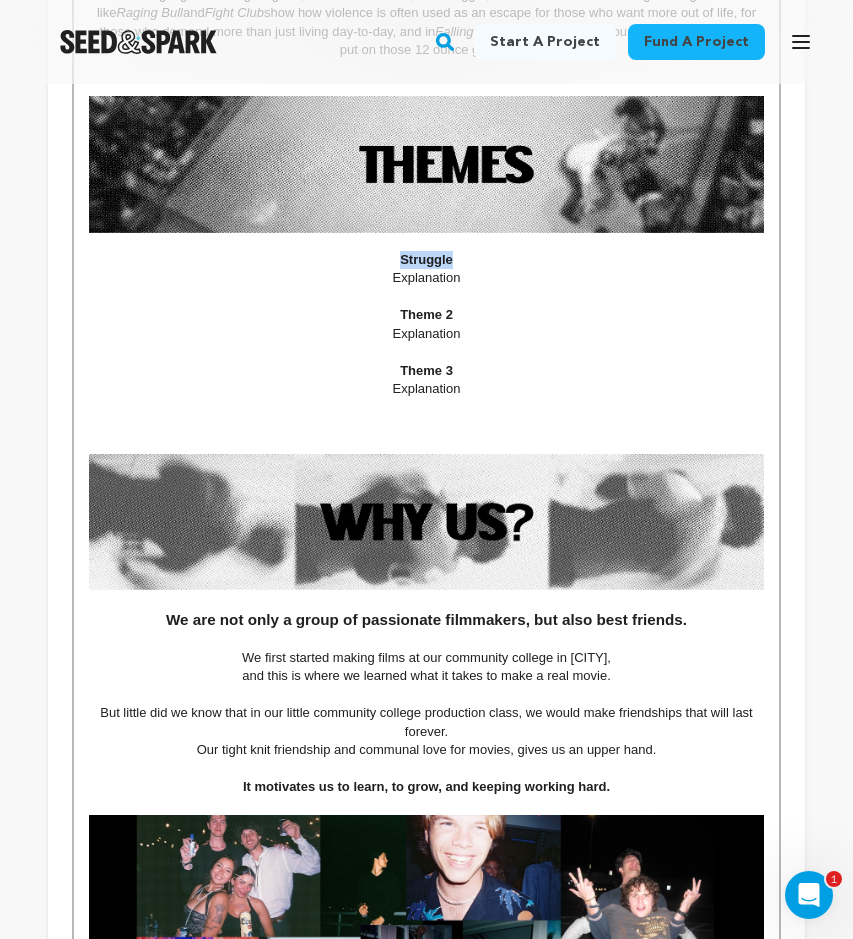 drag, startPoint x: 459, startPoint y: 256, endPoint x: 382, endPoint y: 256, distance: 77 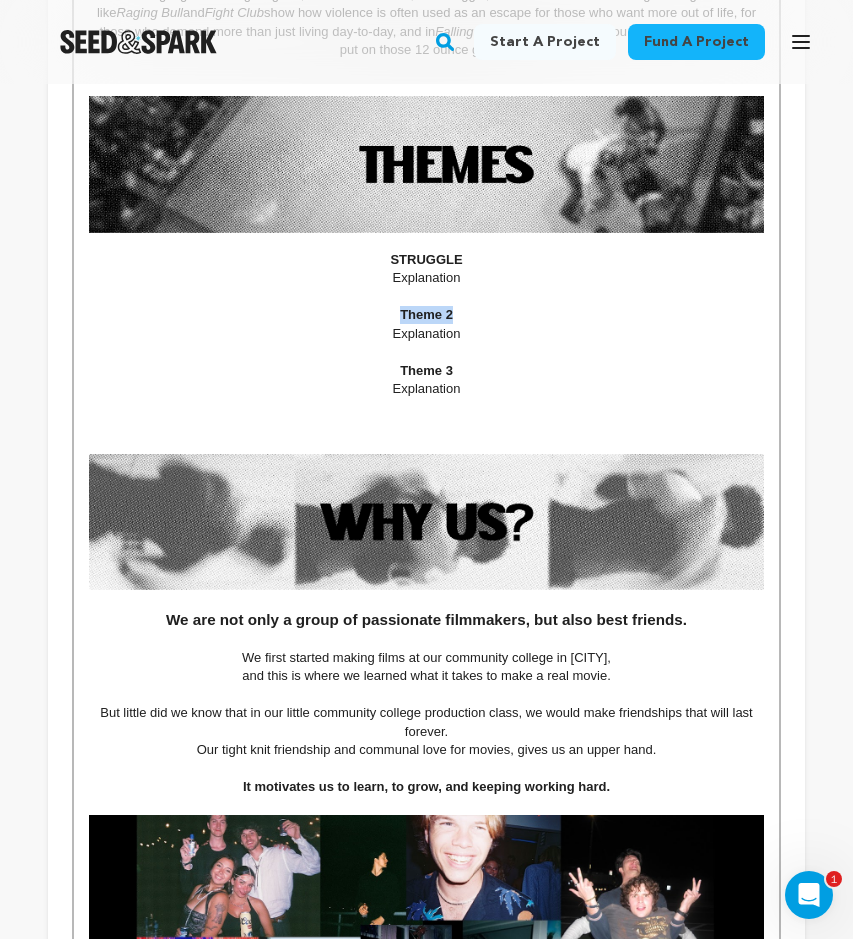 drag, startPoint x: 475, startPoint y: 310, endPoint x: 374, endPoint y: 311, distance: 101.00495 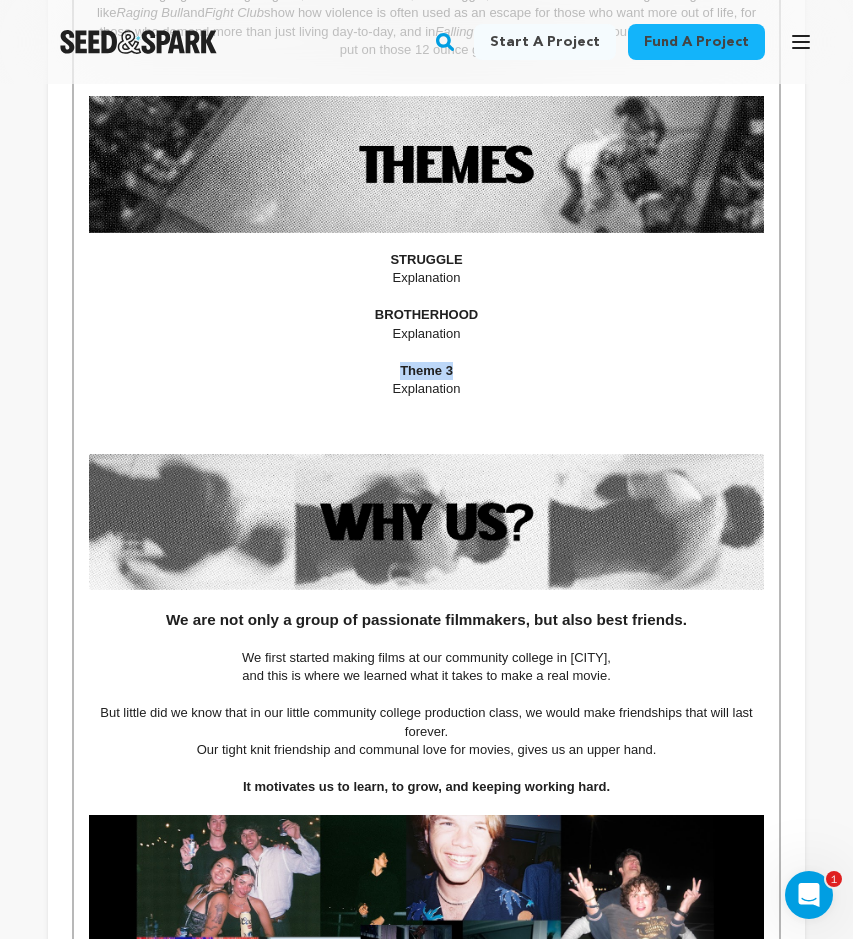 drag, startPoint x: 466, startPoint y: 373, endPoint x: 341, endPoint y: 372, distance: 125.004 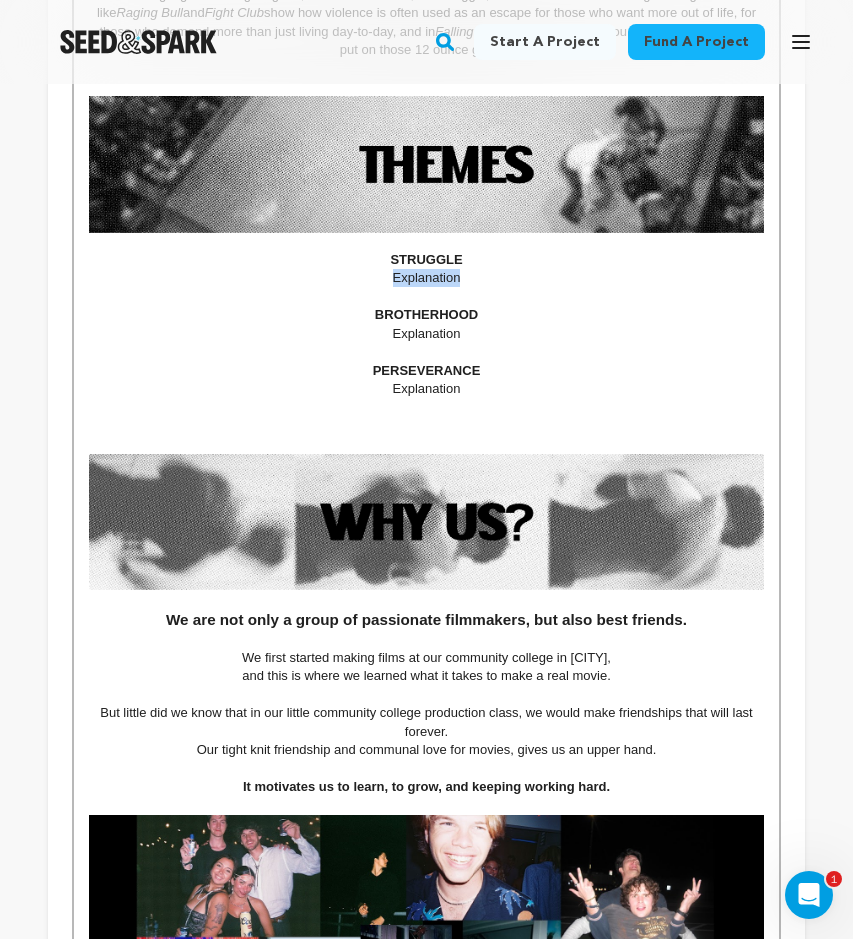 drag, startPoint x: 470, startPoint y: 275, endPoint x: 301, endPoint y: 275, distance: 169 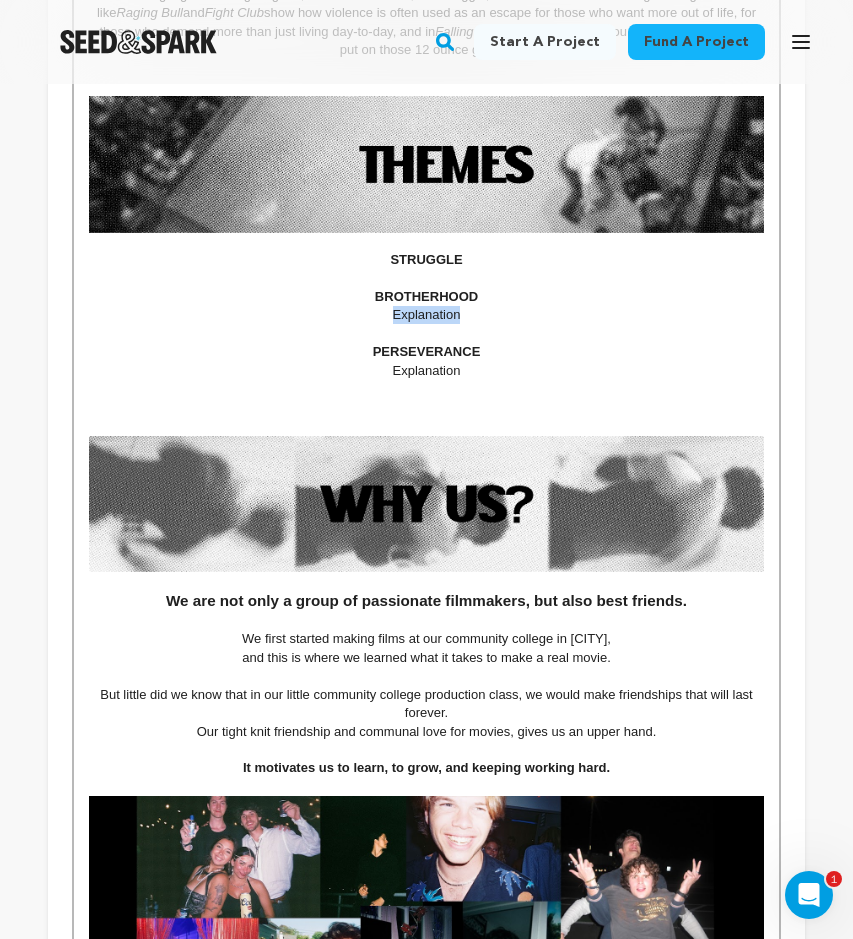 drag, startPoint x: 453, startPoint y: 319, endPoint x: 356, endPoint y: 319, distance: 97 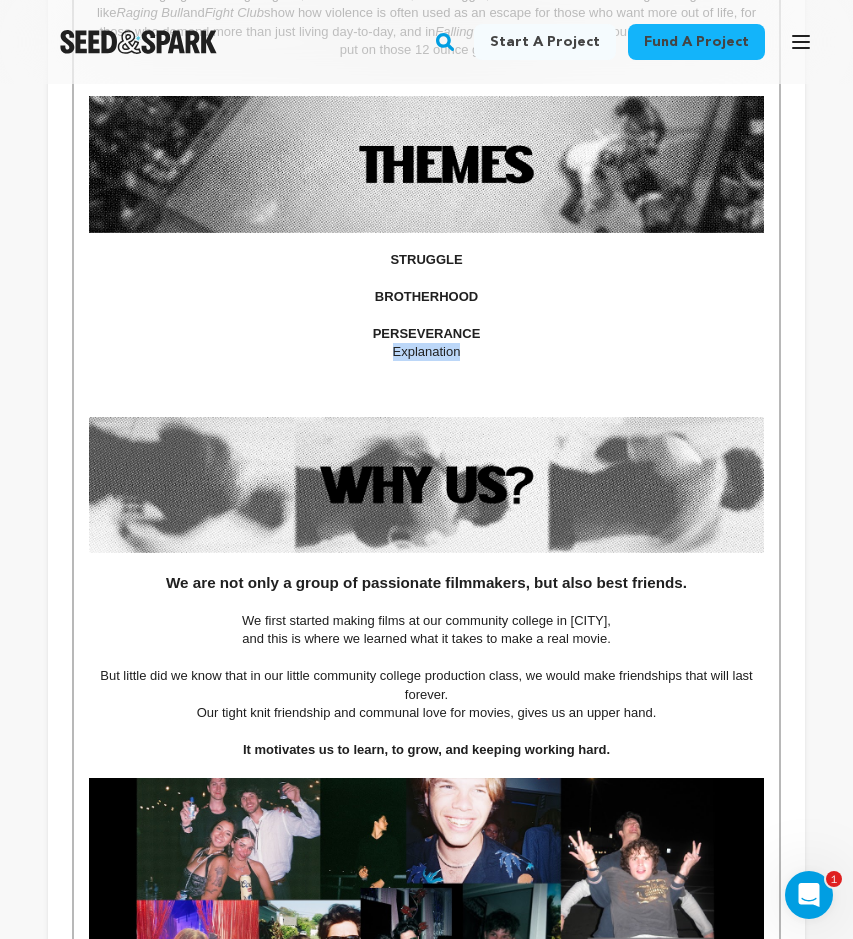 drag, startPoint x: 497, startPoint y: 358, endPoint x: 334, endPoint y: 358, distance: 163 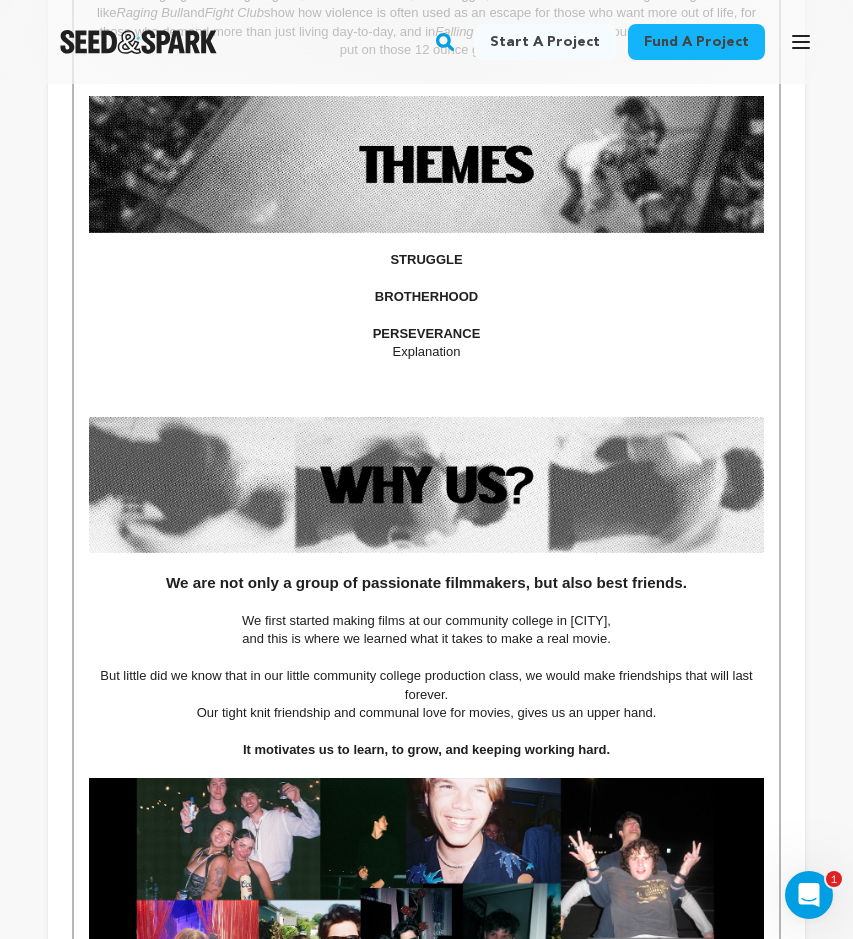 click on "BROTHERHOOD" at bounding box center [426, 296] 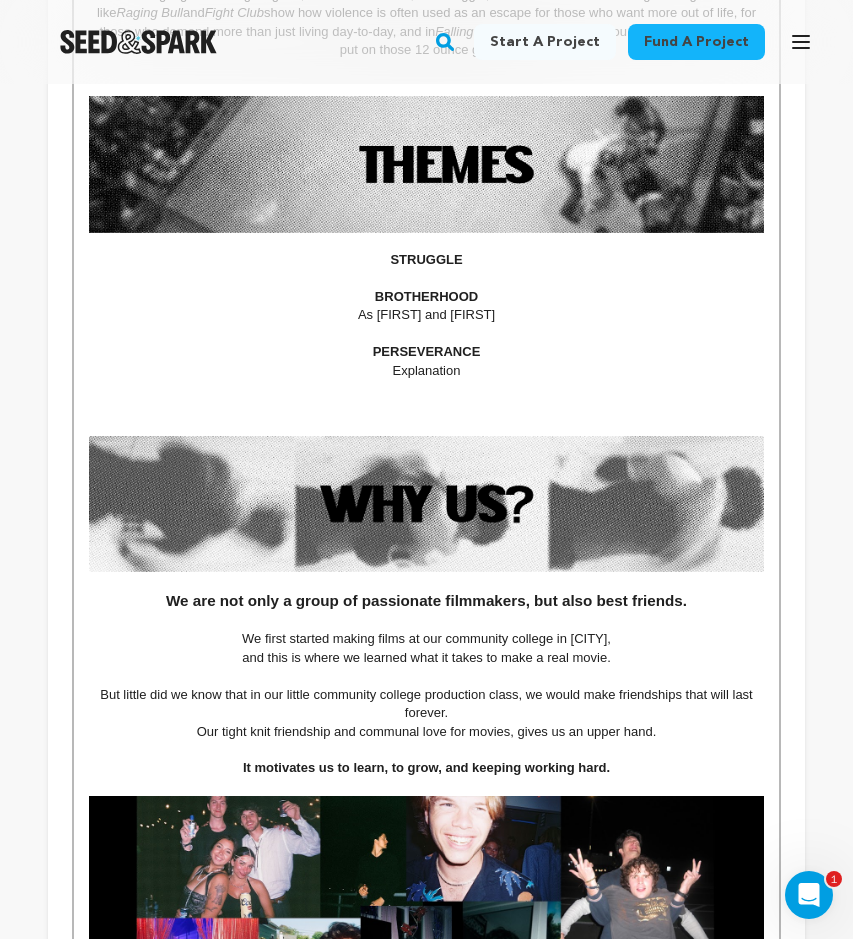 click on "As Danny and Sean" at bounding box center (426, 315) 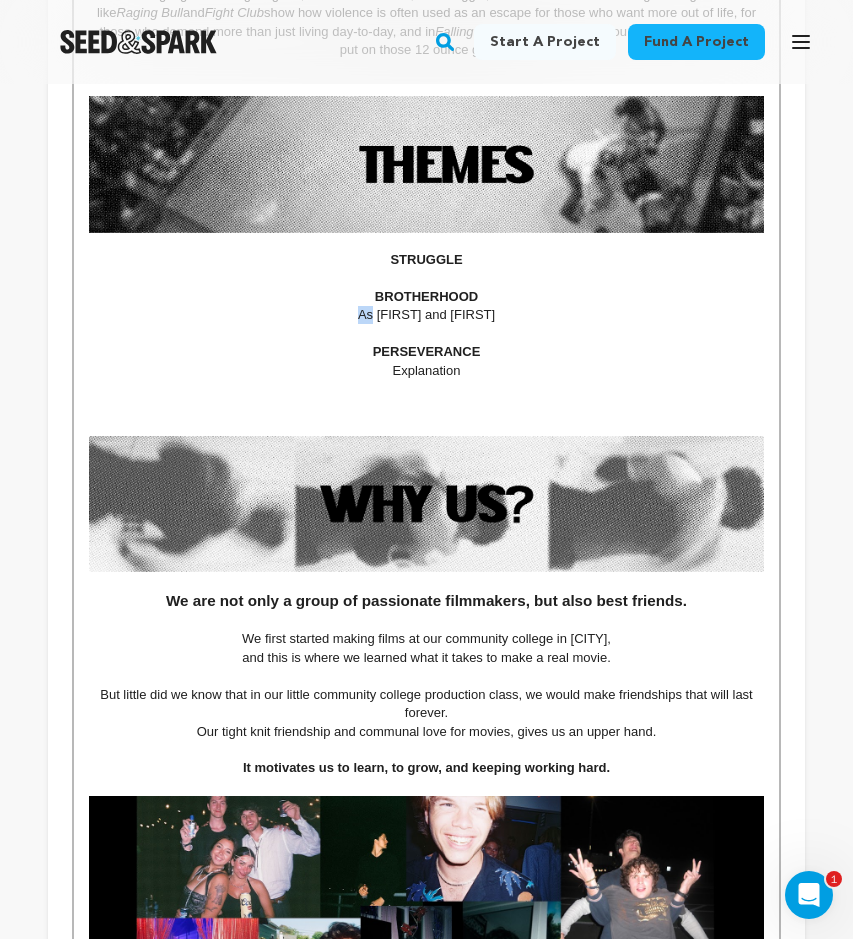 click on "As Danny and Sean" at bounding box center (426, 315) 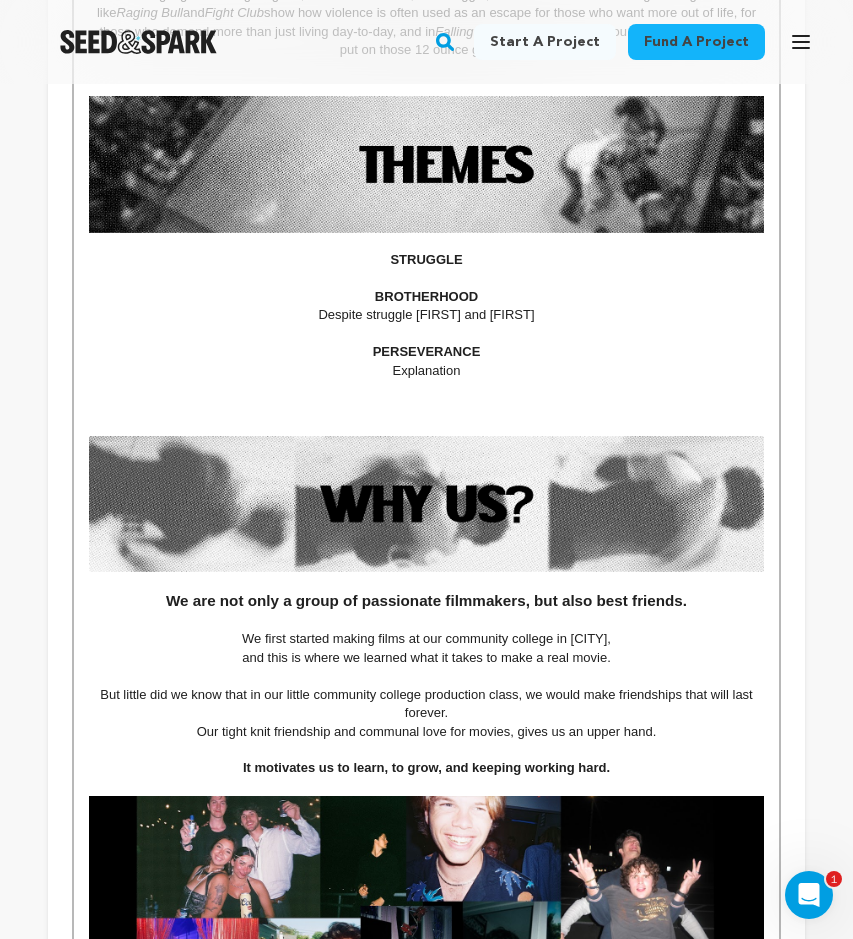 click on "Despite struggle Danny and Sean" at bounding box center [426, 315] 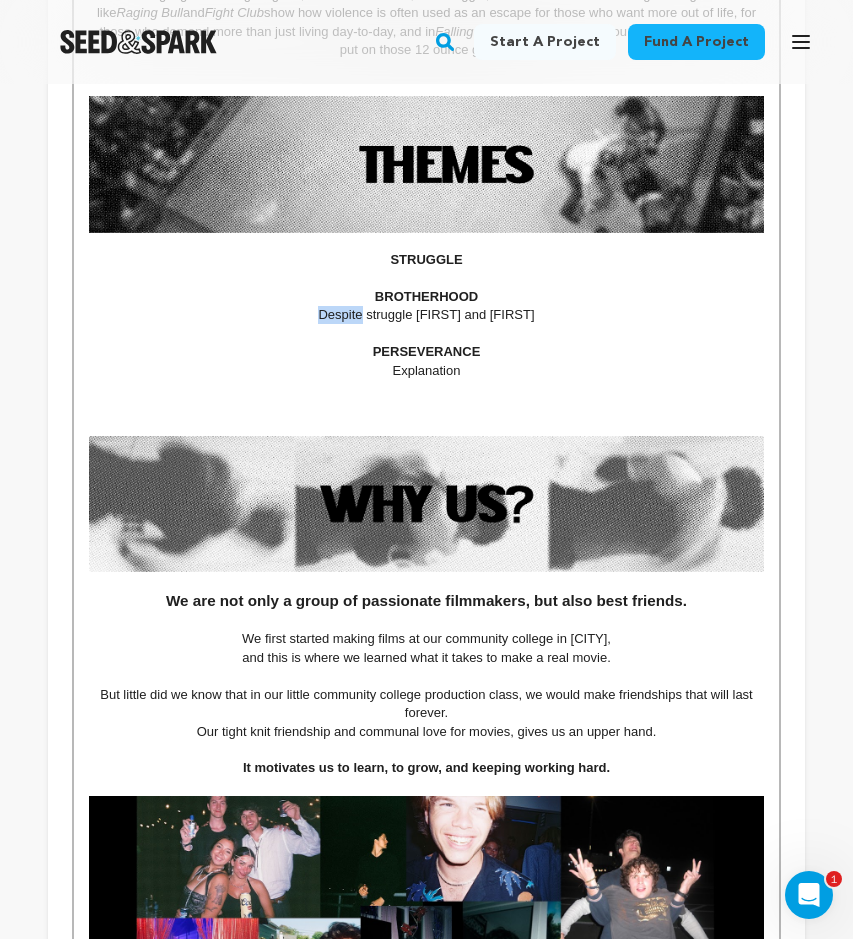 click on "Despite struggle Danny and Sean" at bounding box center [426, 315] 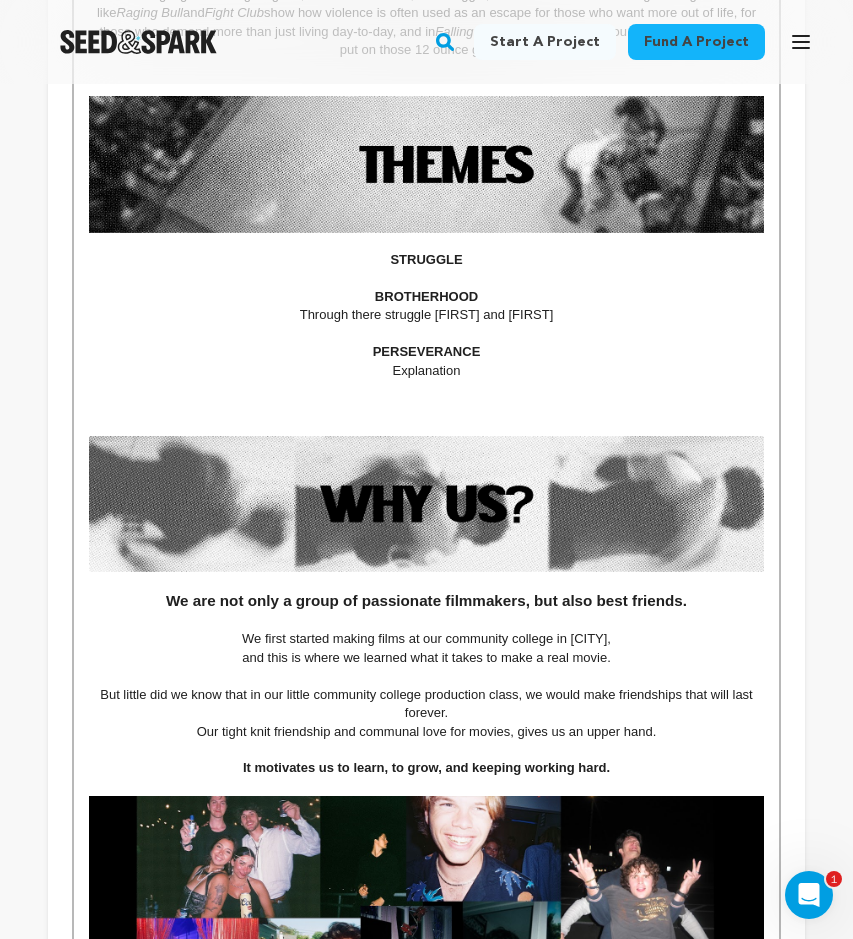 click on "Through there struggle Danny and Sean" at bounding box center (426, 315) 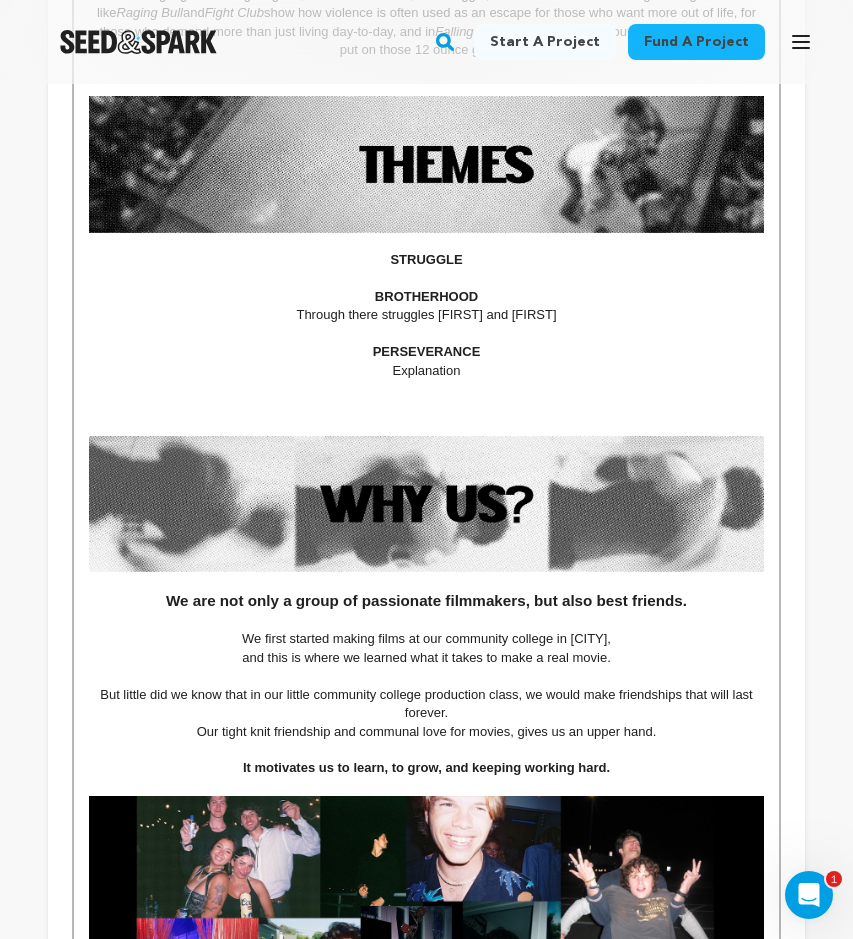 click on "Through there struggles Danny and Sean" at bounding box center [426, 315] 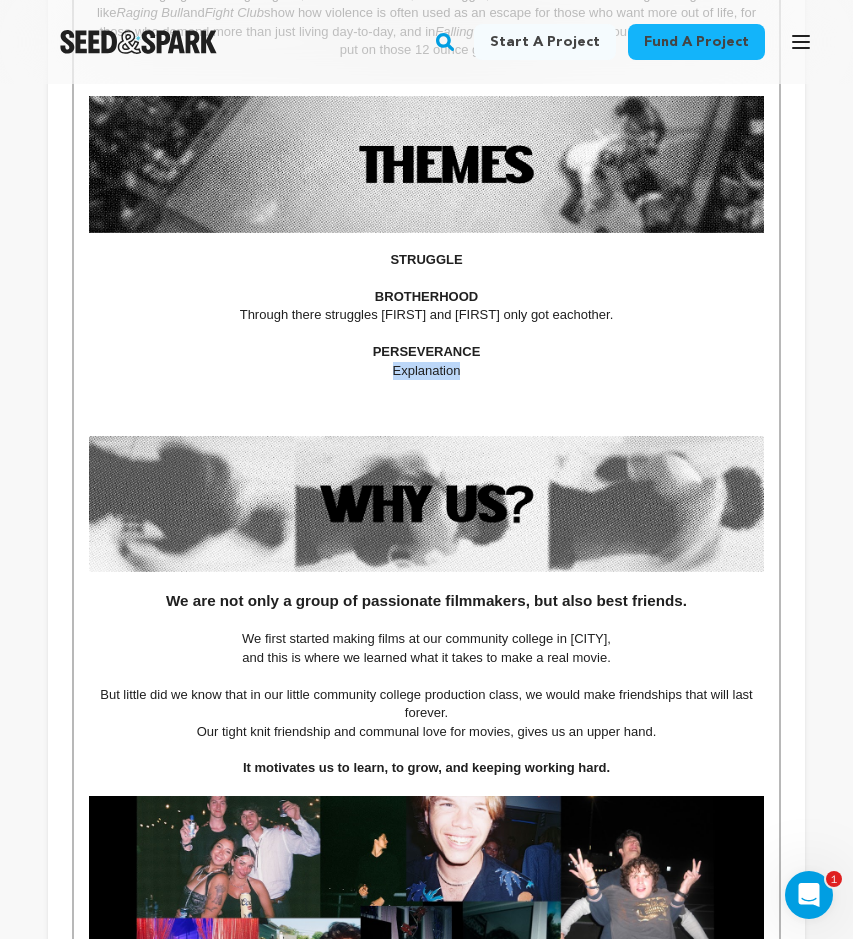 drag, startPoint x: 476, startPoint y: 373, endPoint x: 359, endPoint y: 373, distance: 117 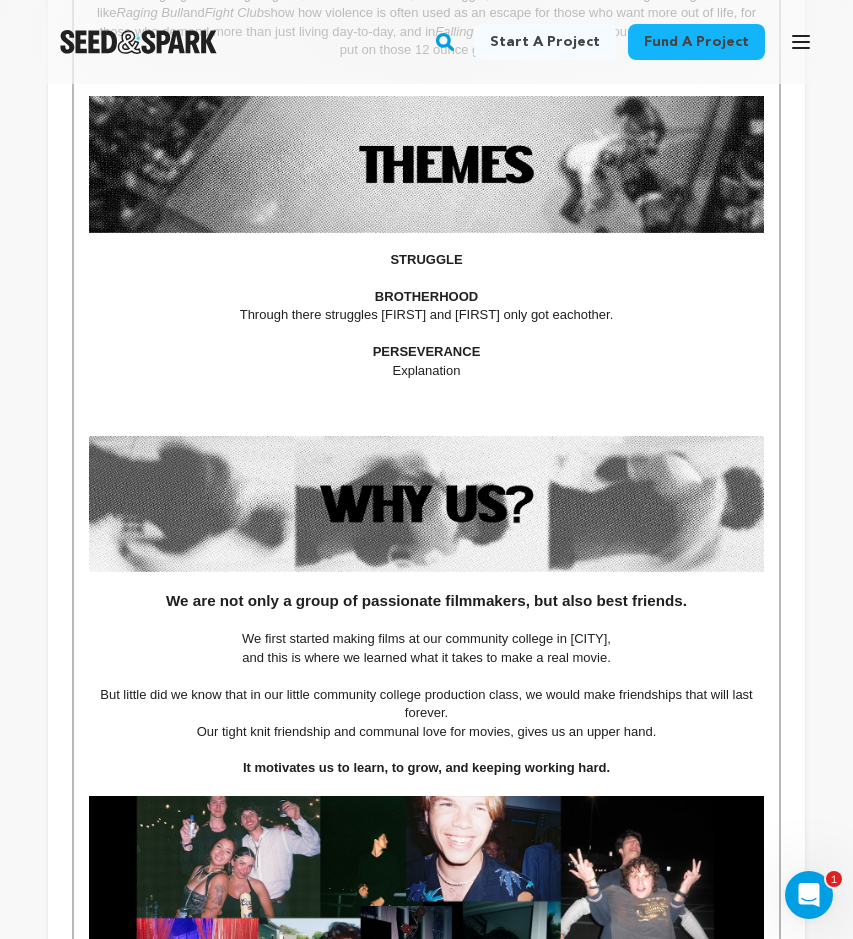 click on "Through there struggles Danny and Sean only got eachother." at bounding box center (426, 315) 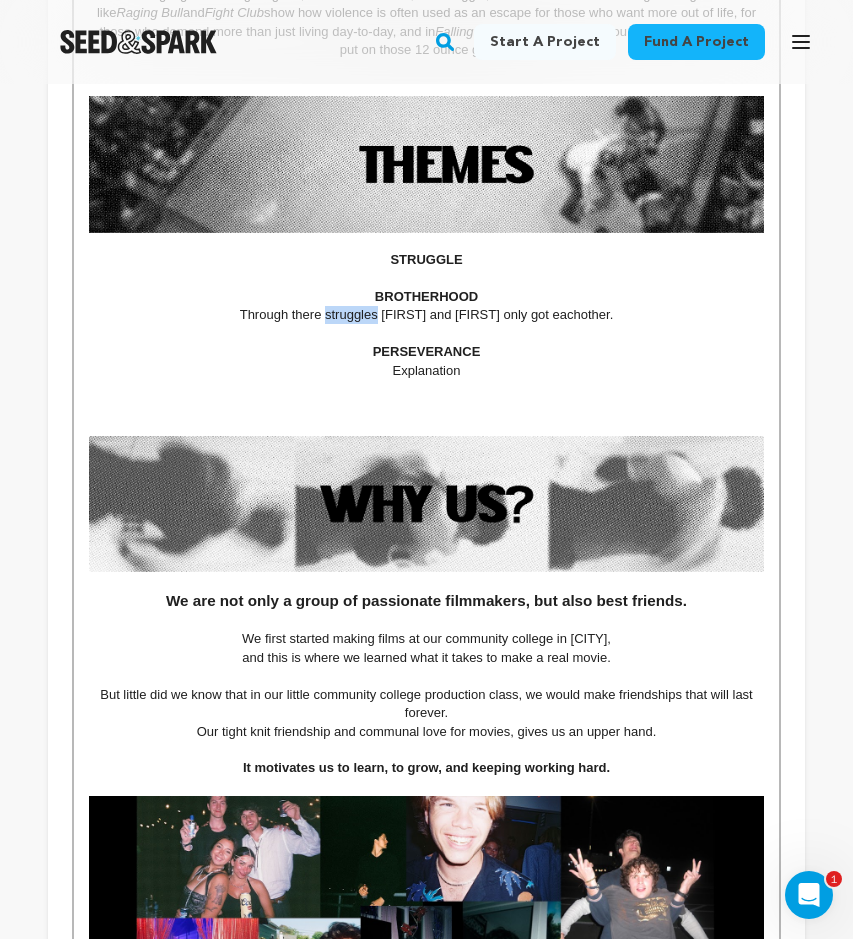 click on "Through there struggles Danny and Sean only got eachother." at bounding box center [426, 315] 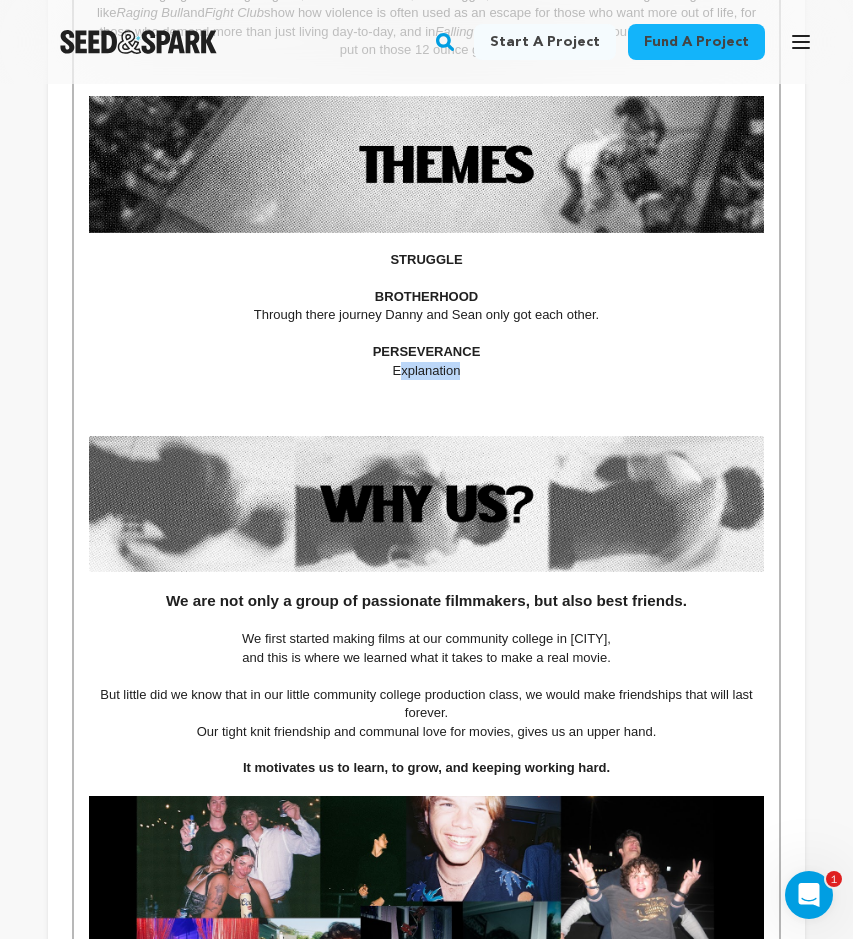 drag, startPoint x: 461, startPoint y: 377, endPoint x: 398, endPoint y: 377, distance: 63 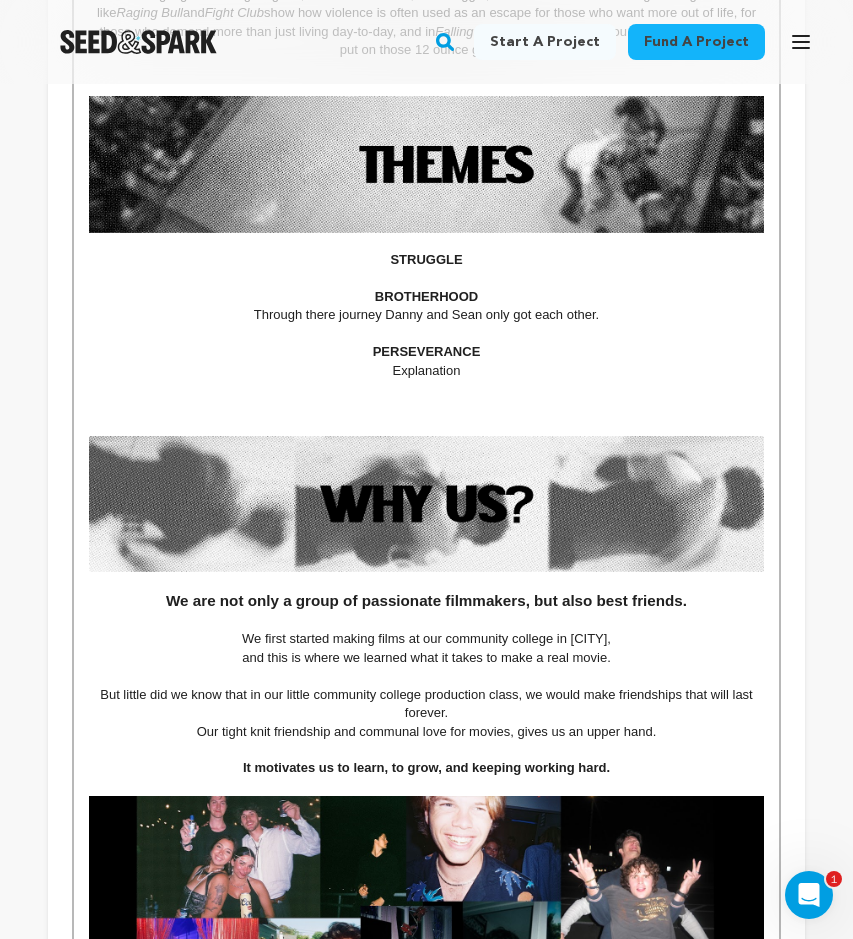 click at bounding box center (426, 389) 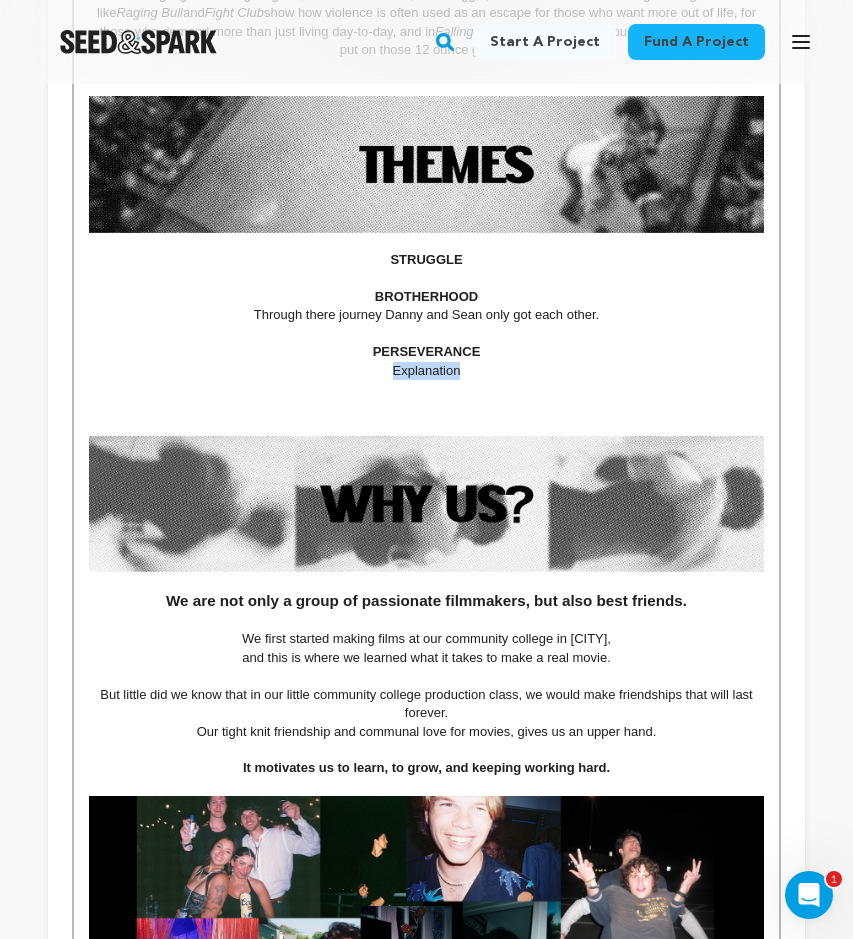 drag, startPoint x: 474, startPoint y: 377, endPoint x: 373, endPoint y: 377, distance: 101 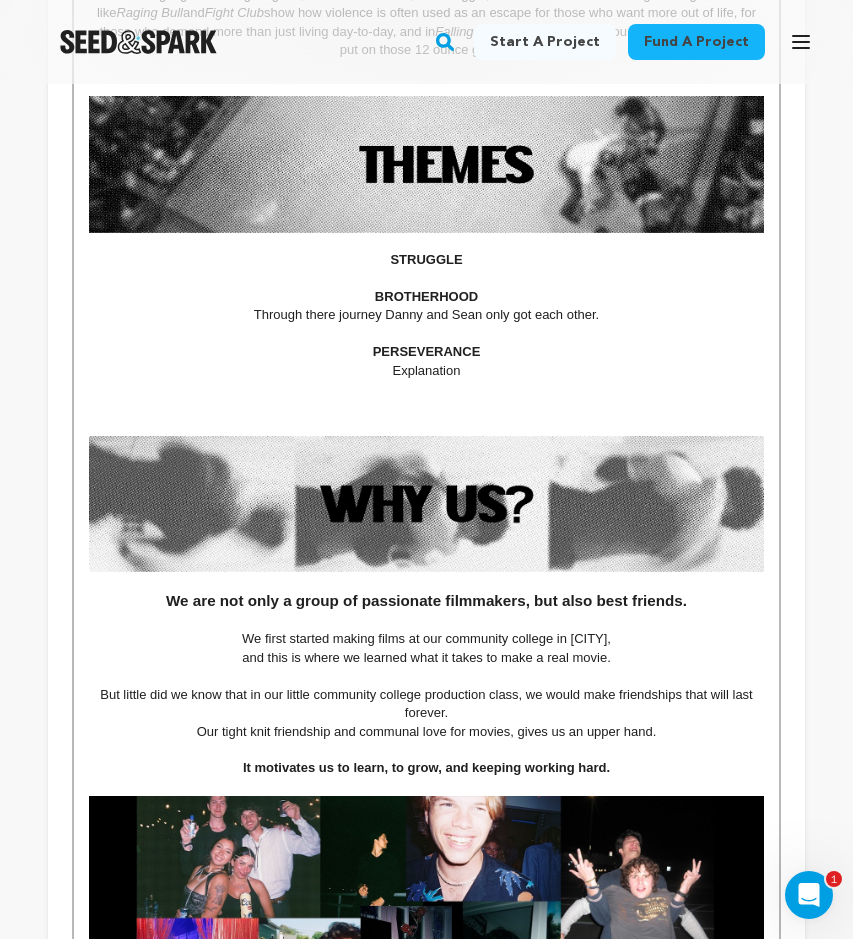 click on "STRUGGLE" at bounding box center (426, 260) 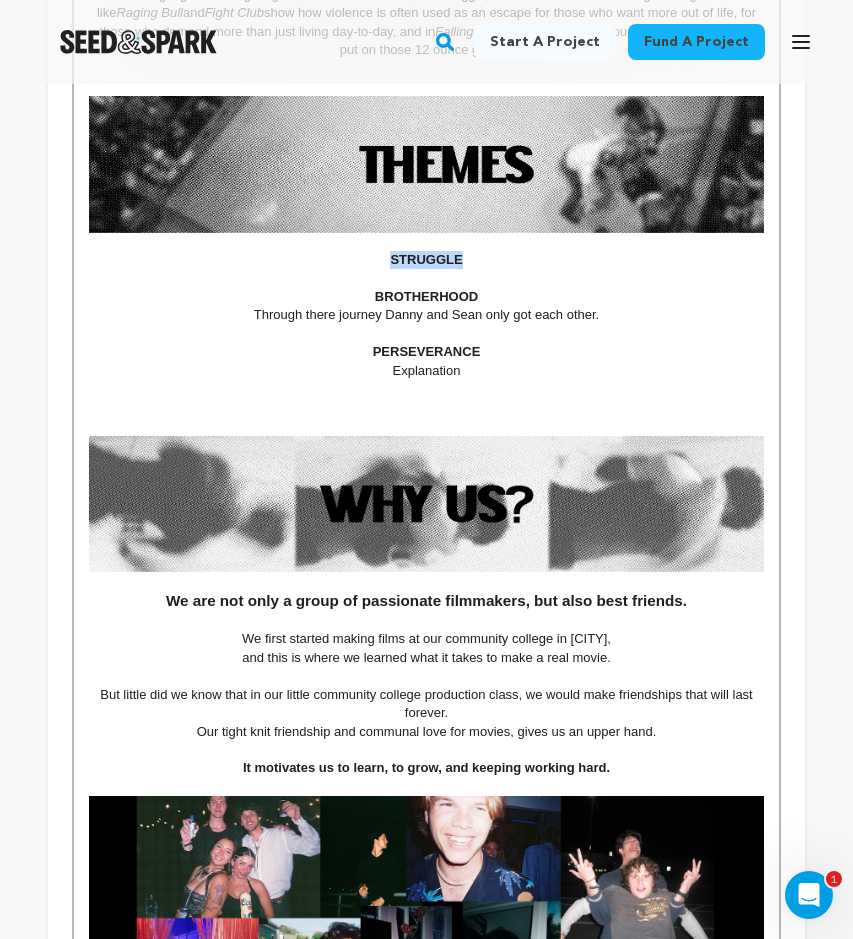drag, startPoint x: 390, startPoint y: 257, endPoint x: 493, endPoint y: 256, distance: 103.00485 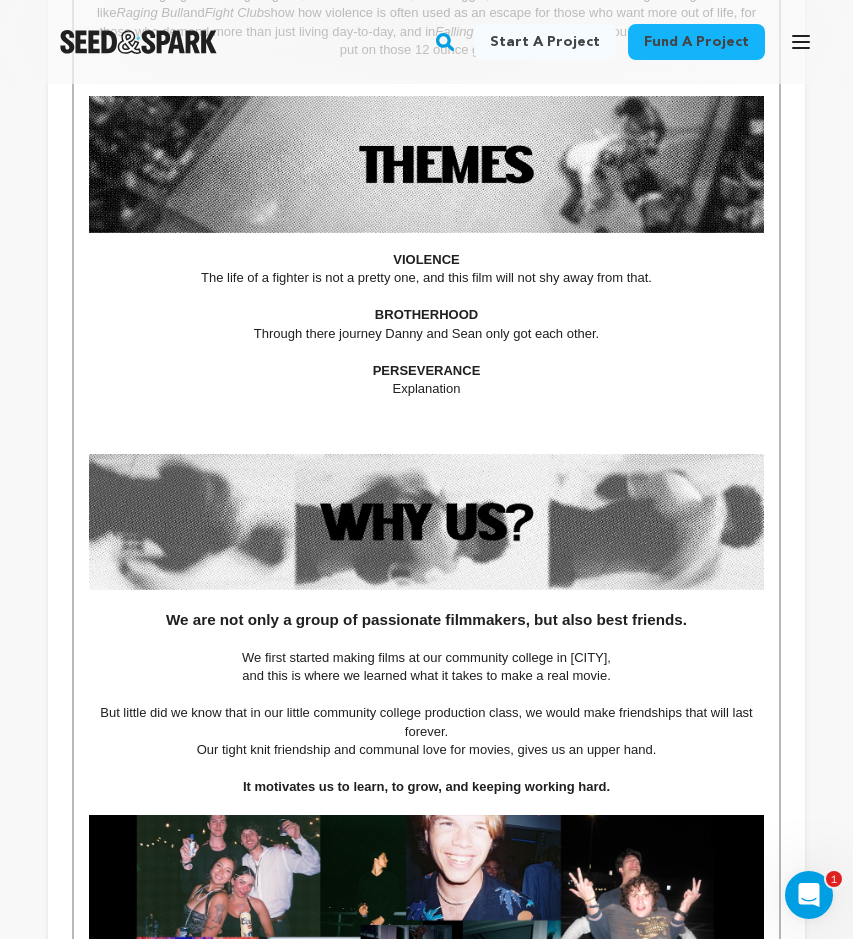 click on "The life of a fighter is not a pretty one, and this film will not shy away from that." at bounding box center [426, 277] 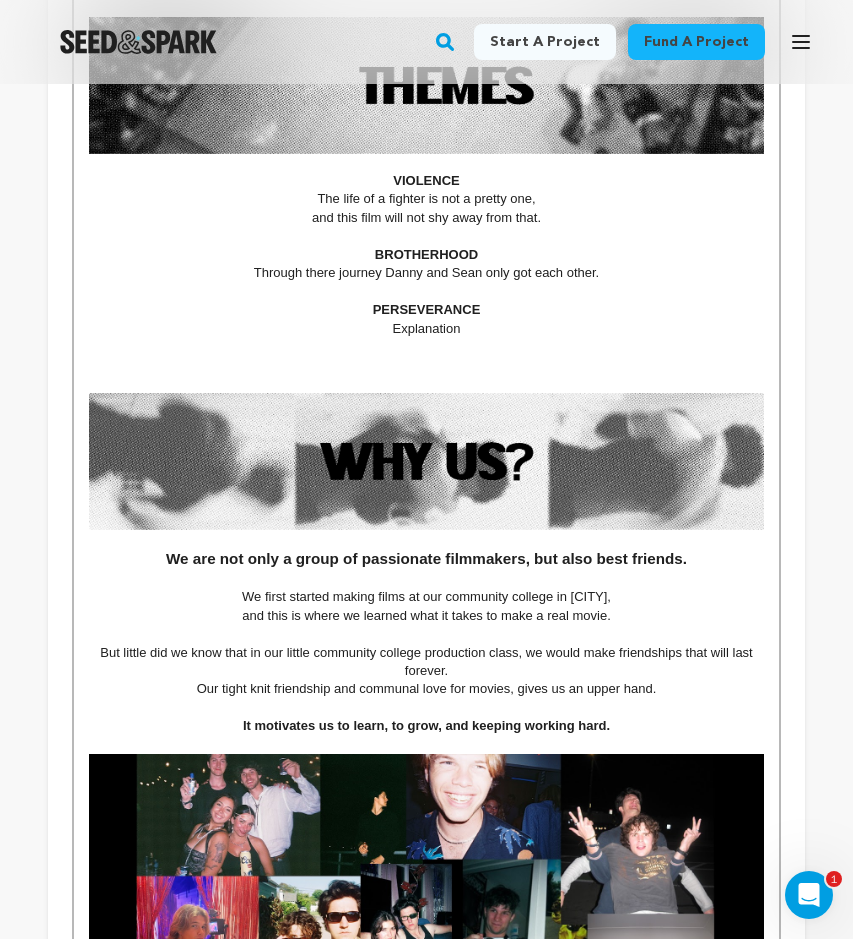 scroll, scrollTop: 1709, scrollLeft: 0, axis: vertical 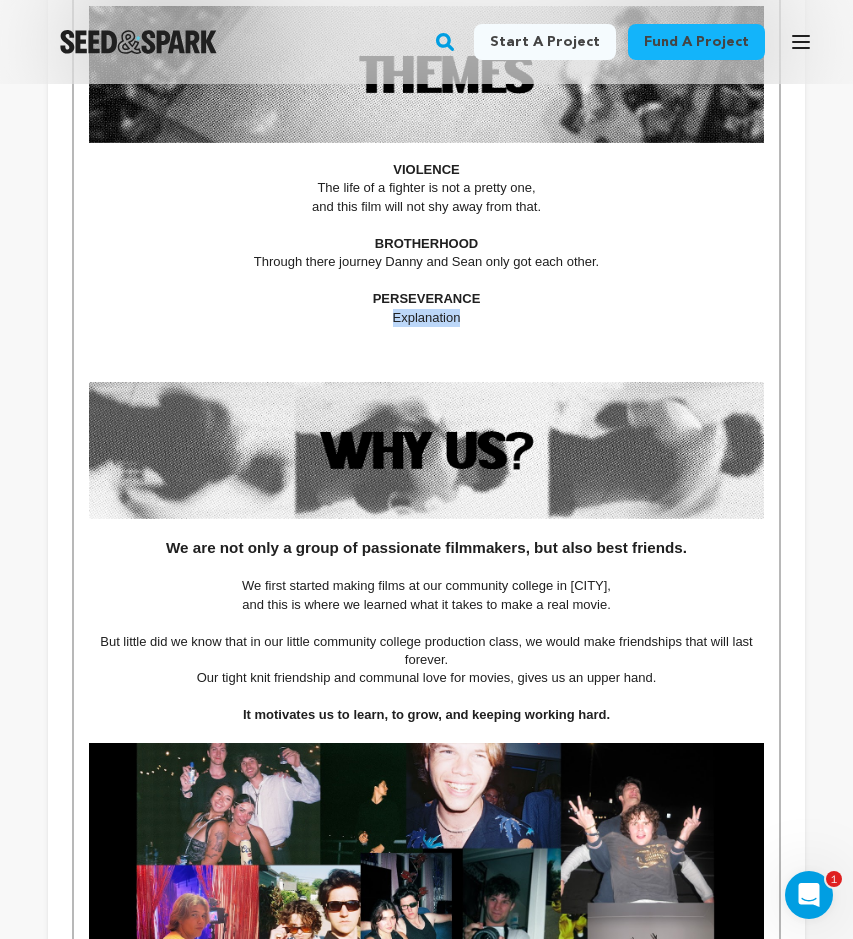 drag, startPoint x: 476, startPoint y: 319, endPoint x: 367, endPoint y: 319, distance: 109 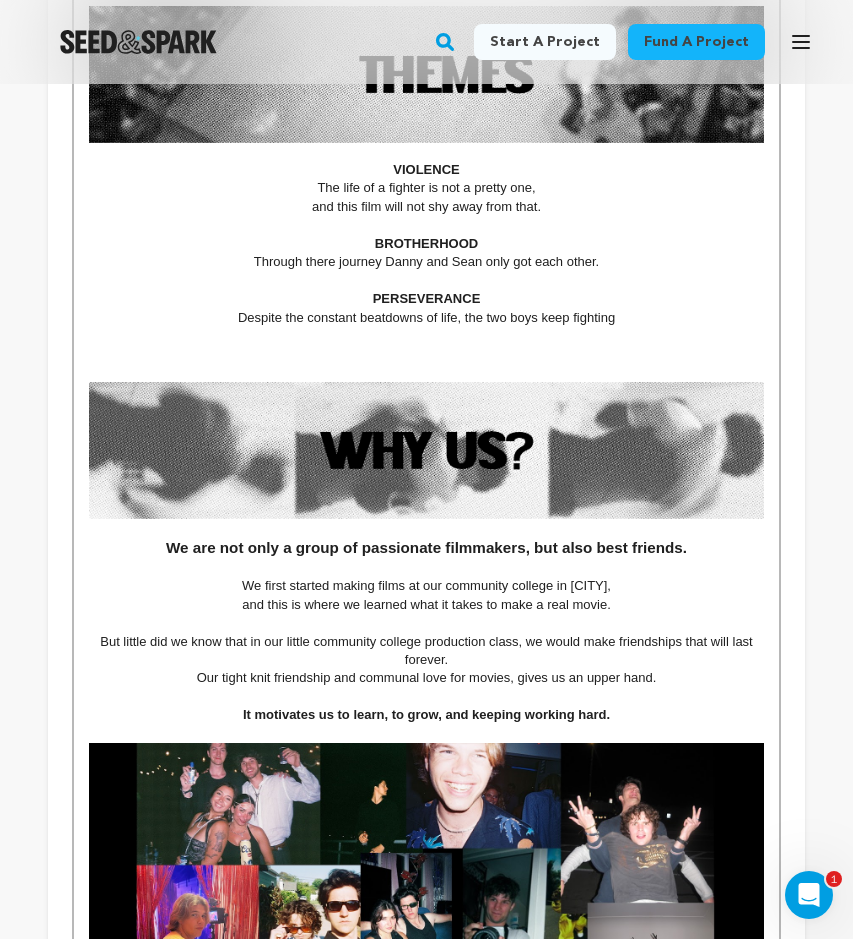 click on "Despite the constant beatdowns of life, the two boys keep fighting" at bounding box center (426, 317) 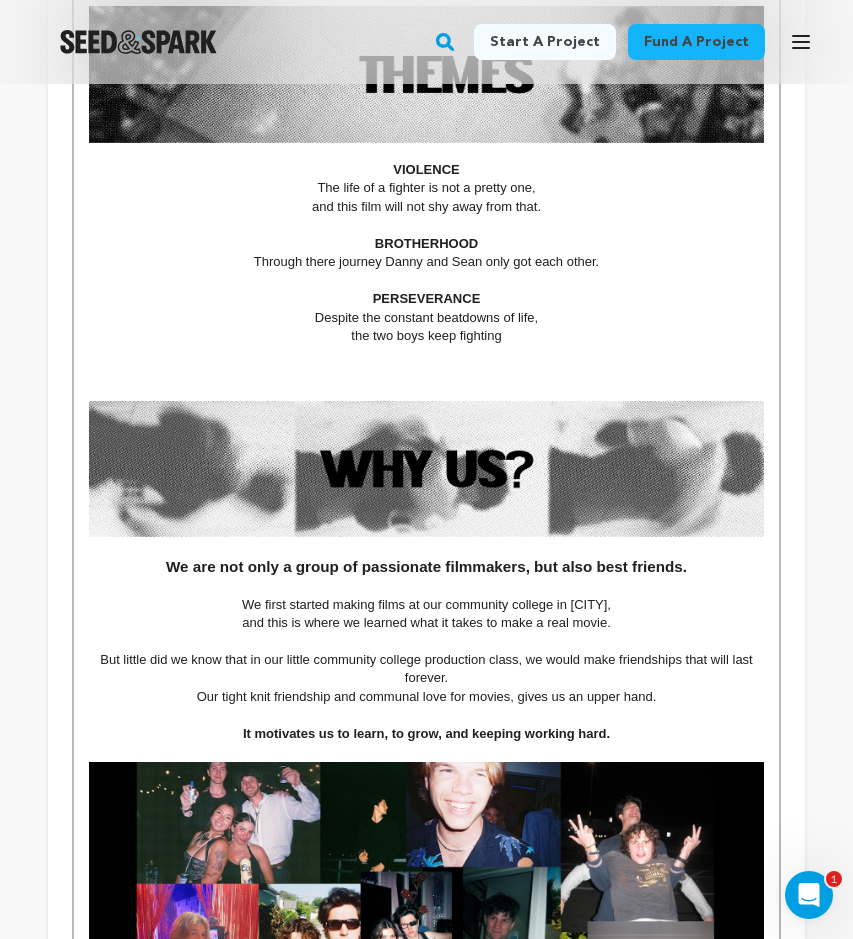 click at bounding box center (426, 355) 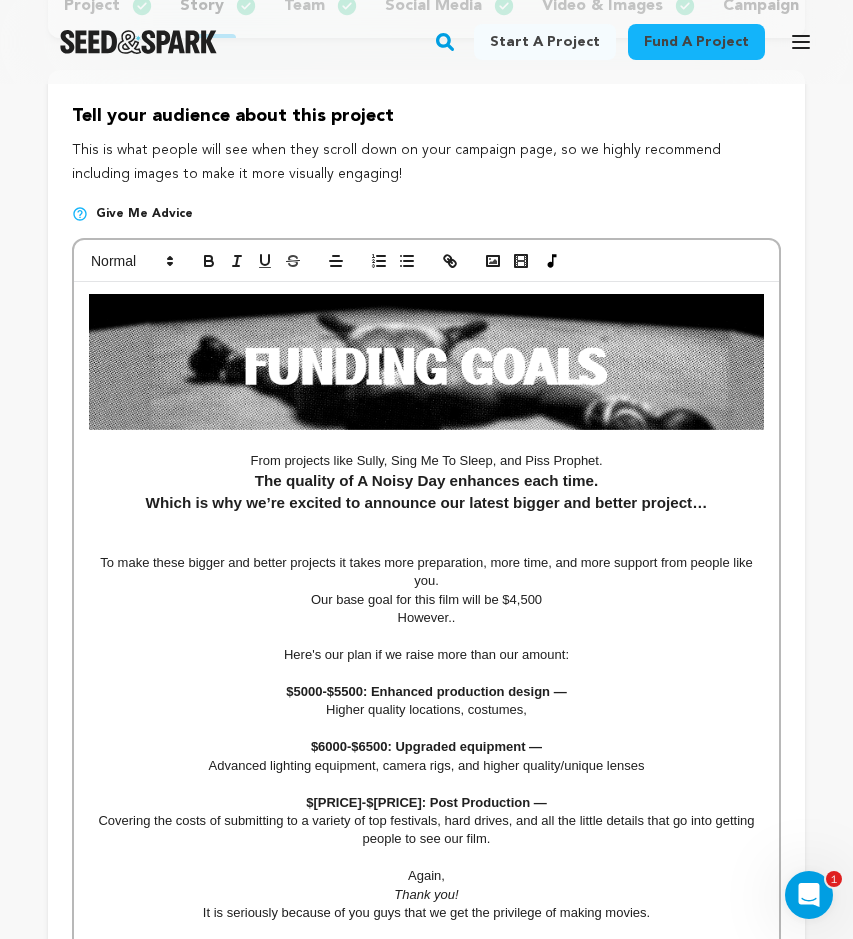 scroll, scrollTop: 263, scrollLeft: 0, axis: vertical 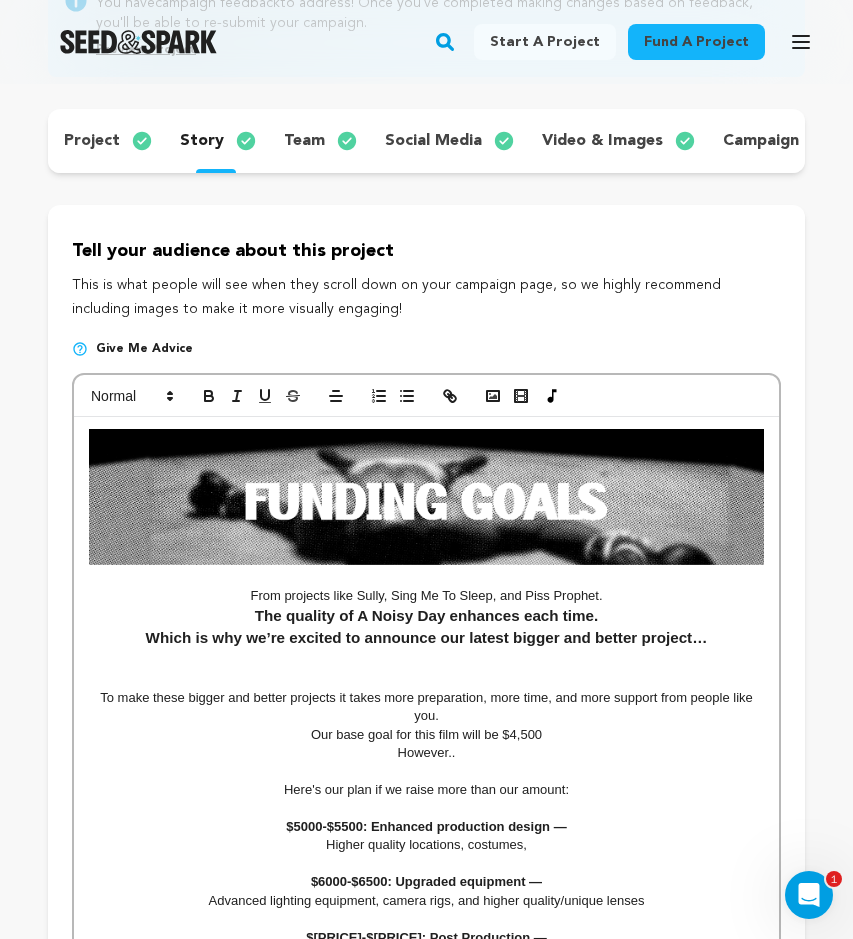 click on "social media" at bounding box center [433, 141] 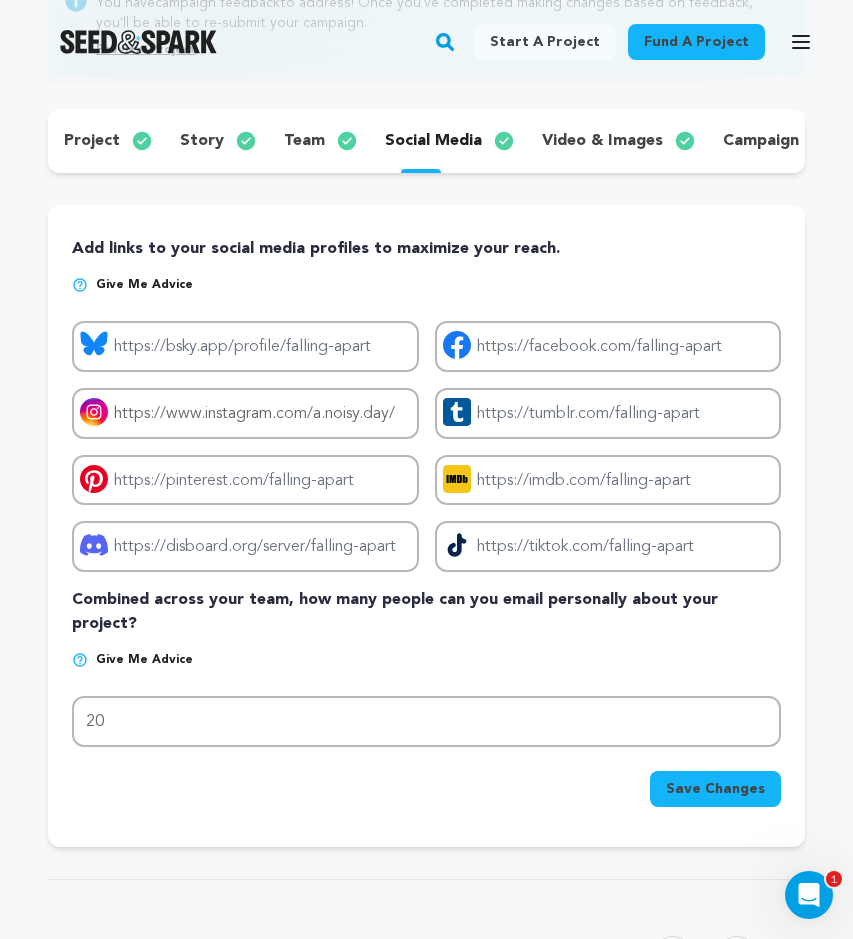 click on "story" at bounding box center [202, 141] 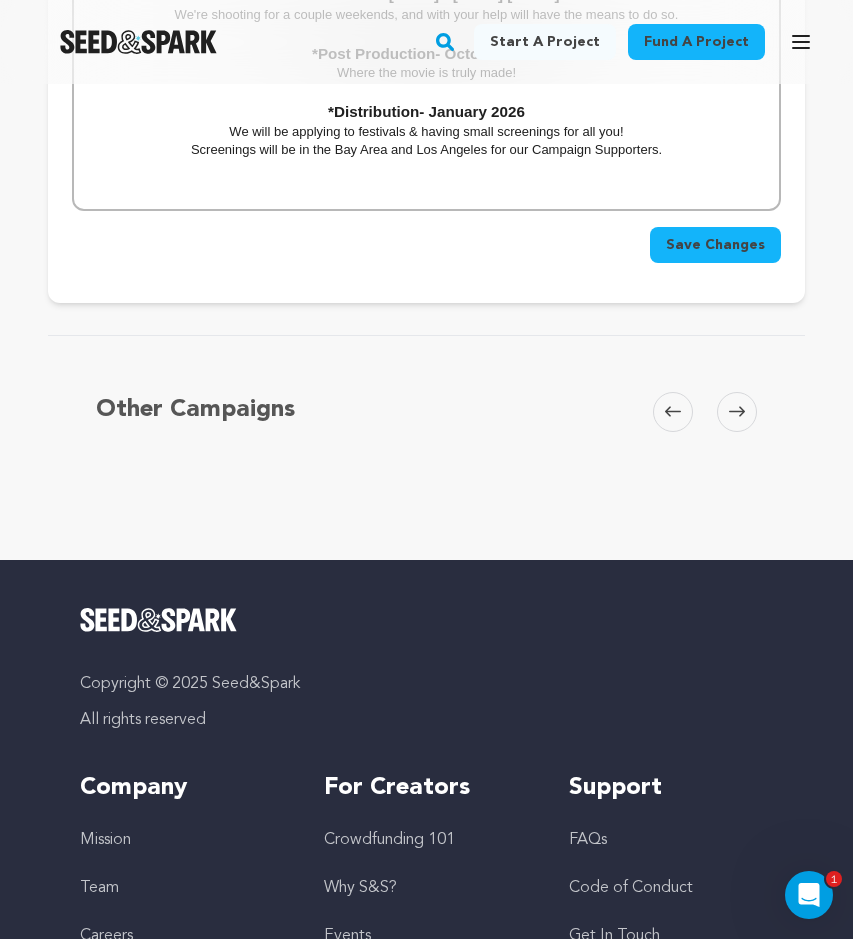 scroll, scrollTop: 4723, scrollLeft: 0, axis: vertical 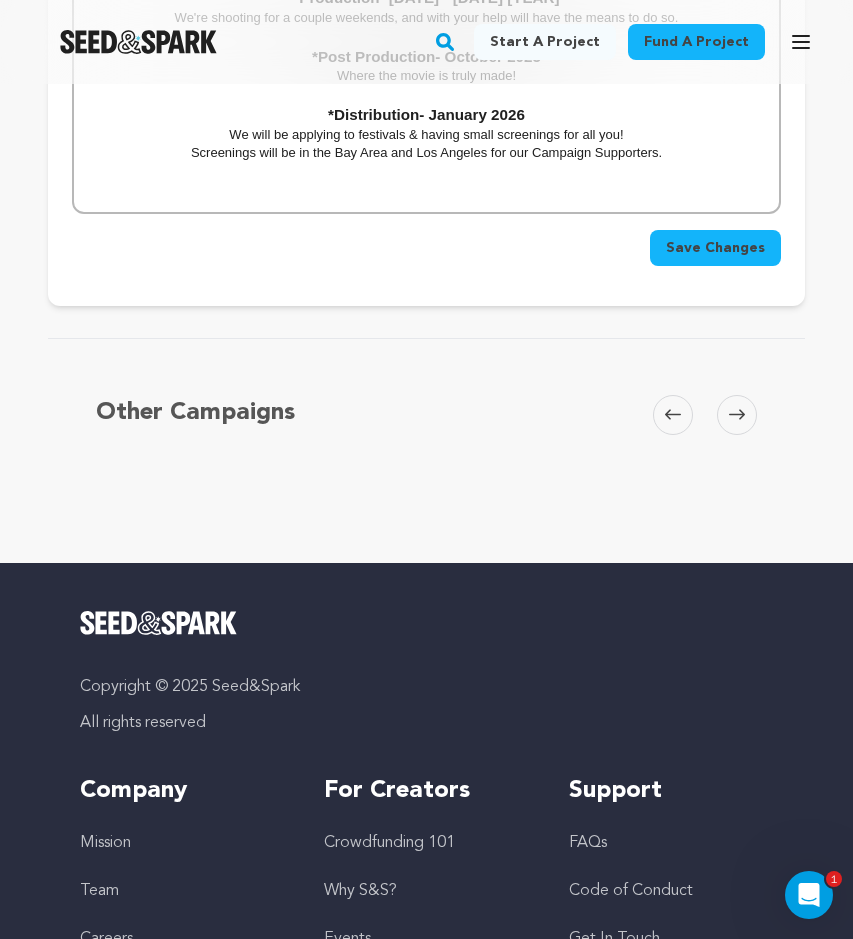 click on "Save Changes" at bounding box center (715, 248) 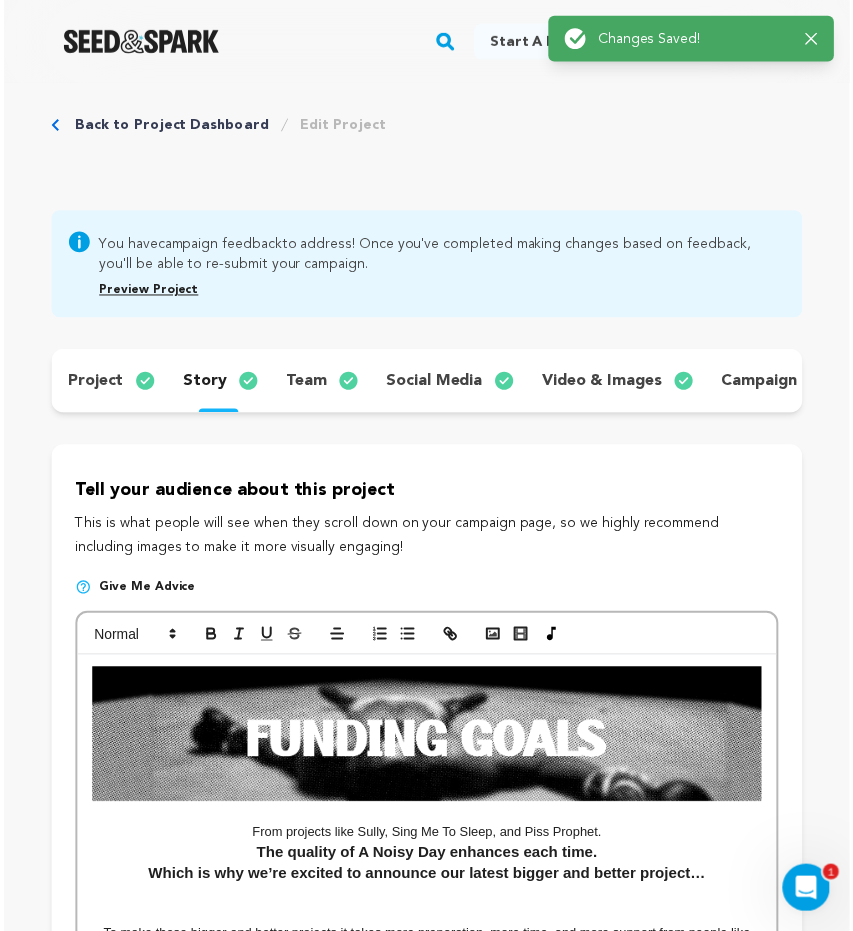 scroll, scrollTop: 0, scrollLeft: 0, axis: both 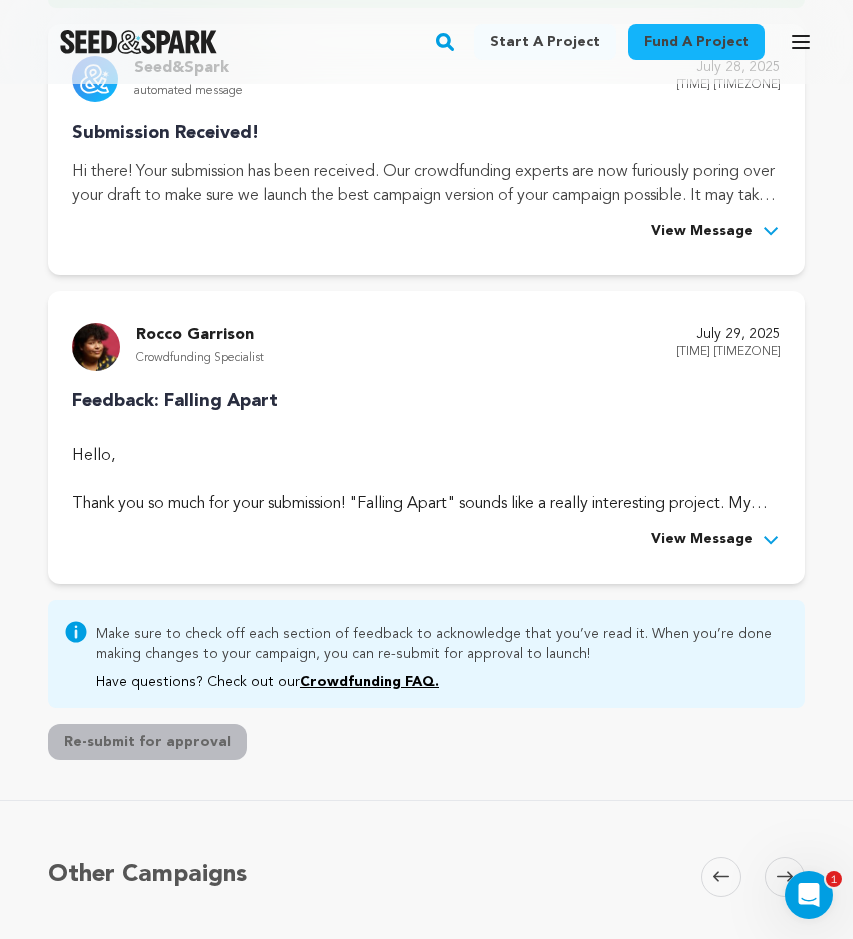 click on "Rocco Garrison
Crowdfunding Specialist
July 29, 2025
12:34PM PST
Feedback: Falling Apart
Hello, Thank you so much for your submission! "Falling Apart" sounds like a really interesting project. My name is Rocco and I'm the Seed&Spark crowdfunding specialist who will work with you on getting this project launched. you’re   only required to implement what’s listed  here in our bare minimum requirements   to launch.  Let’s talk about  your goal  first. Please be aware that  $300 .   ," at bounding box center [426, 437] 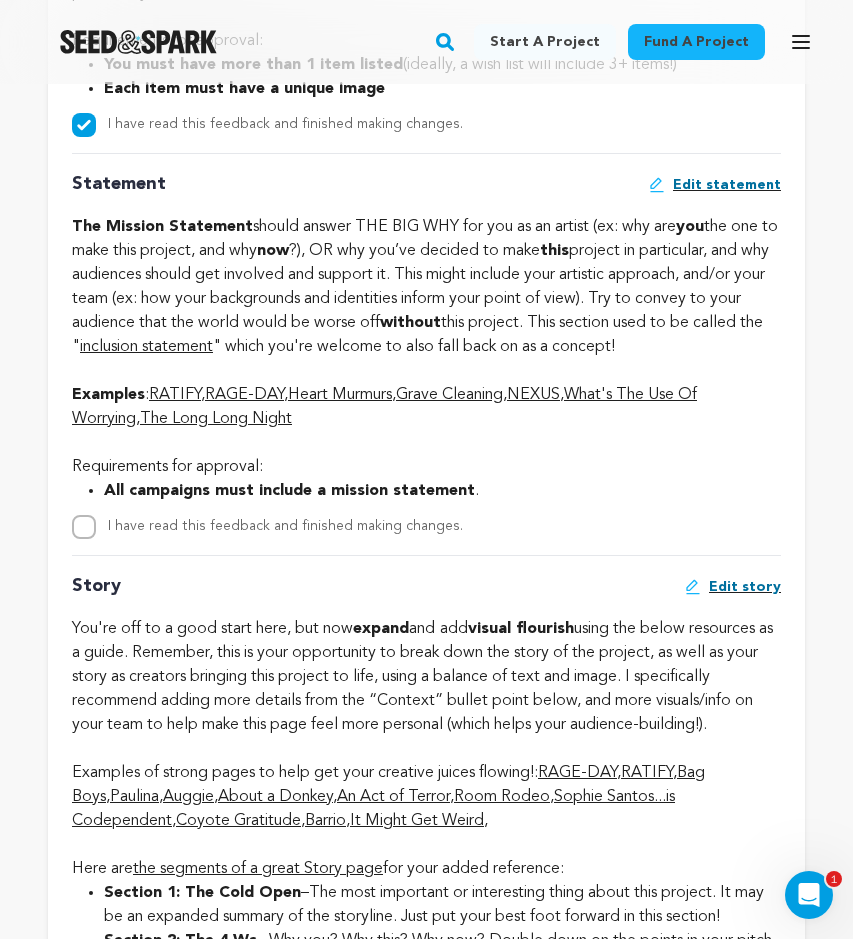 scroll, scrollTop: 4936, scrollLeft: 0, axis: vertical 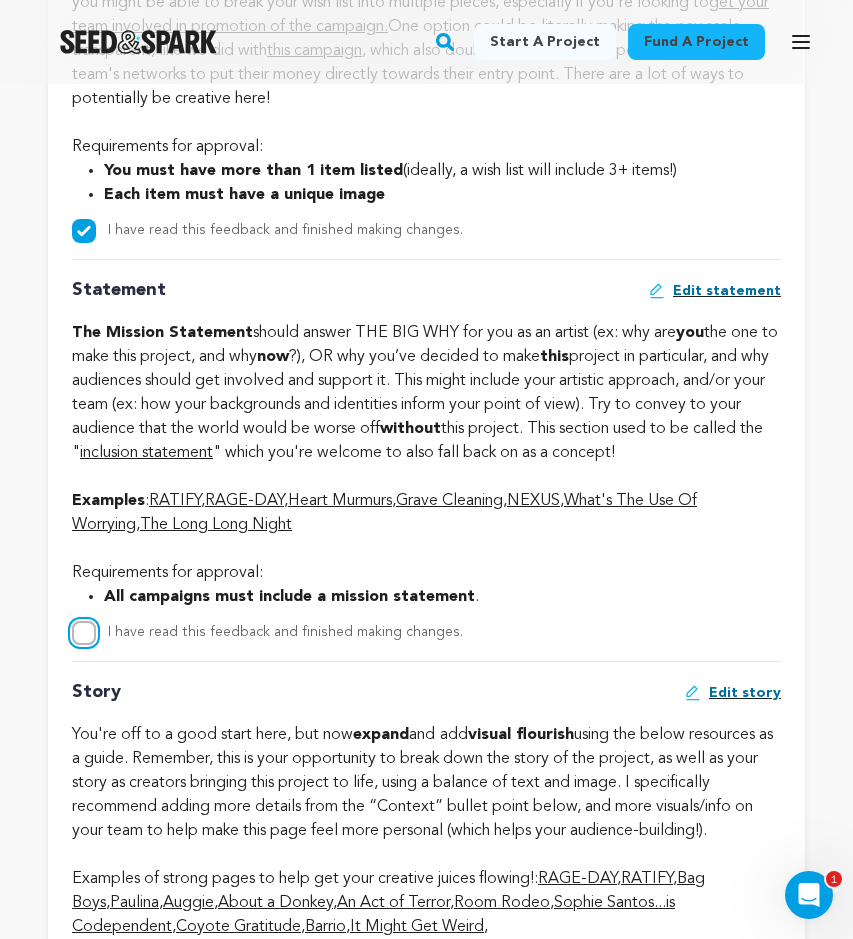 click on "I have read this feedback and finished making changes." at bounding box center [84, 633] 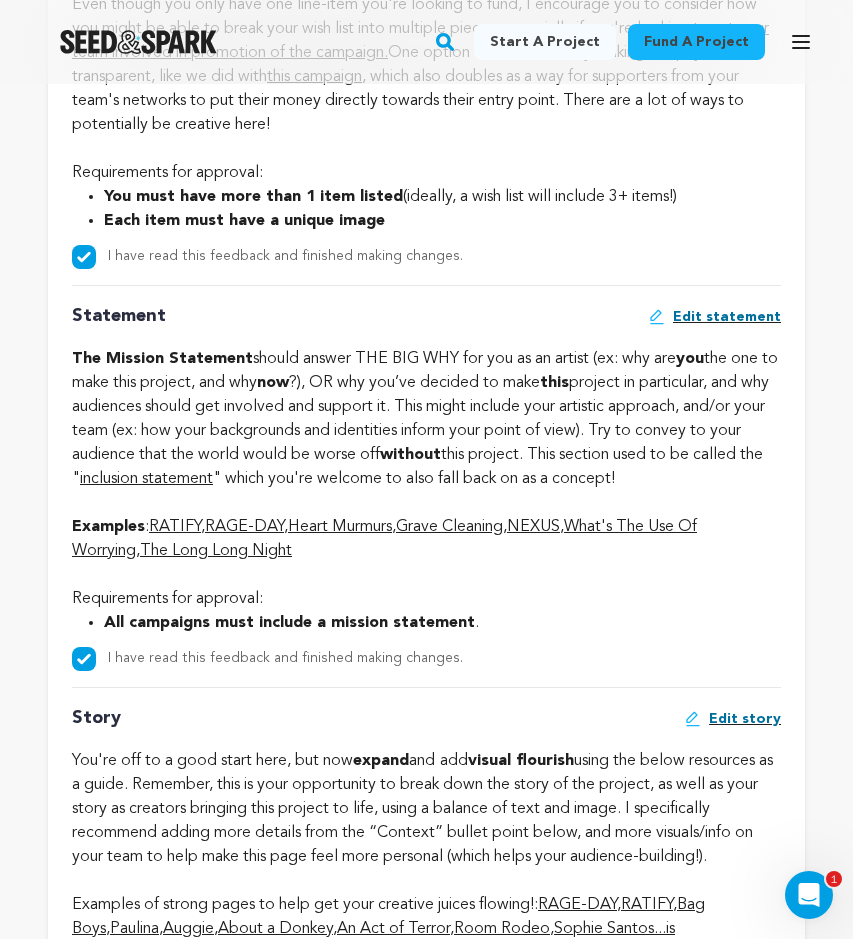 scroll, scrollTop: 4823, scrollLeft: 0, axis: vertical 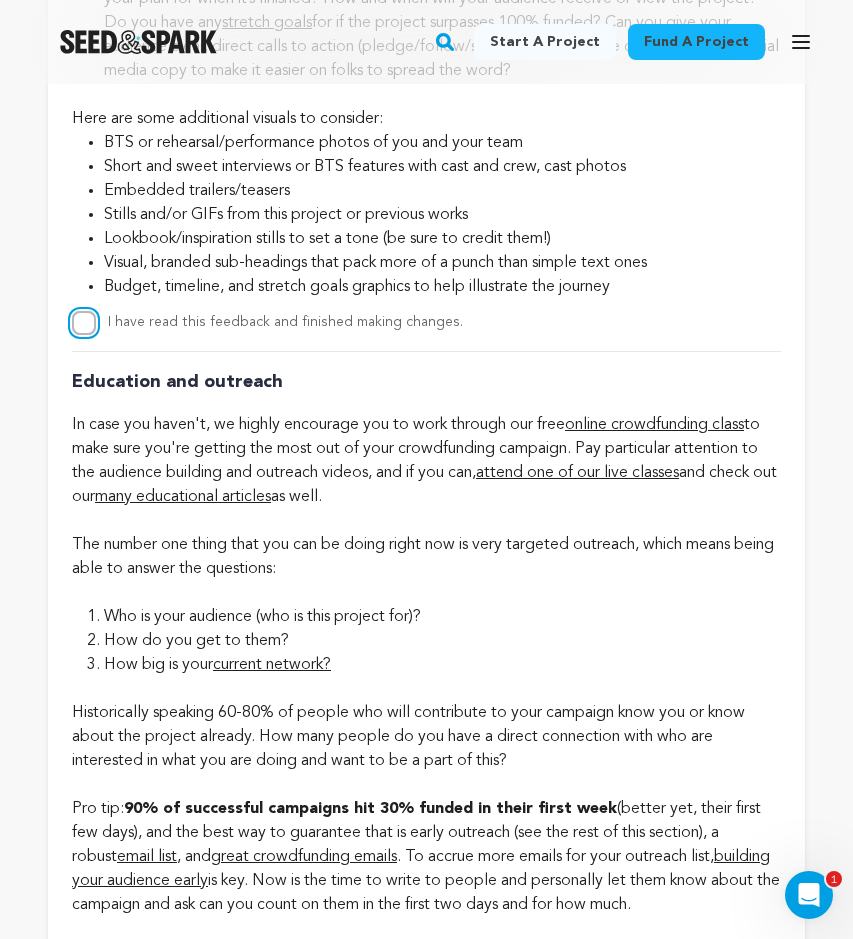 click on "I have read this feedback and finished making changes." at bounding box center (84, 323) 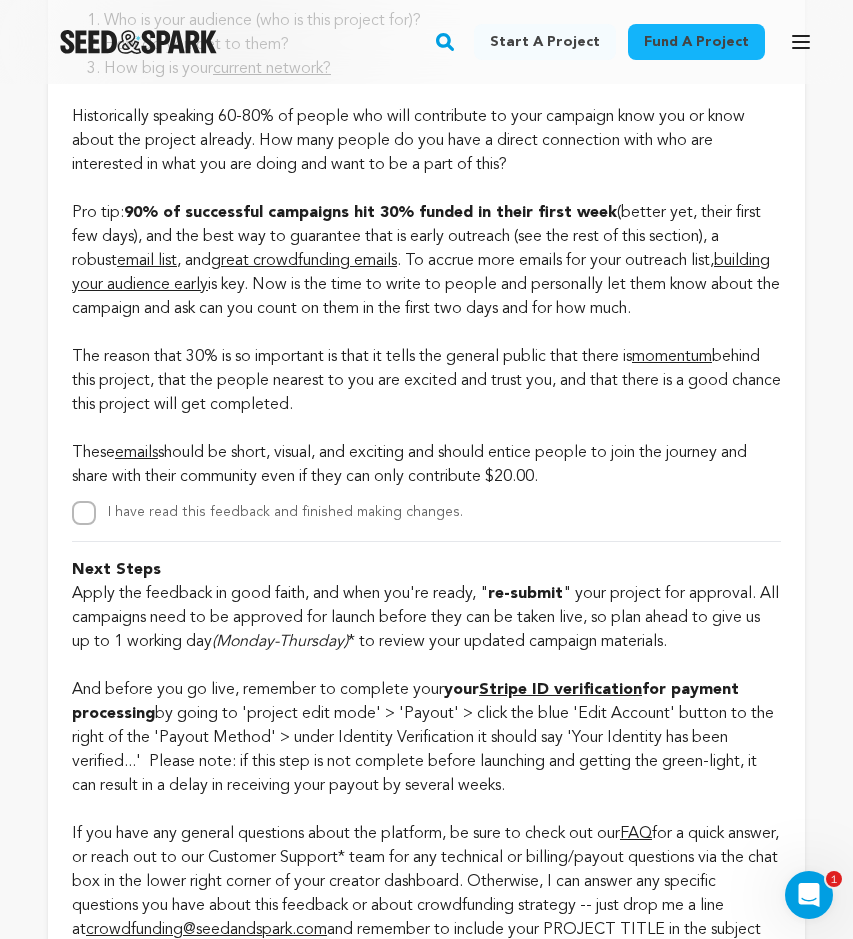 scroll, scrollTop: 6748, scrollLeft: 0, axis: vertical 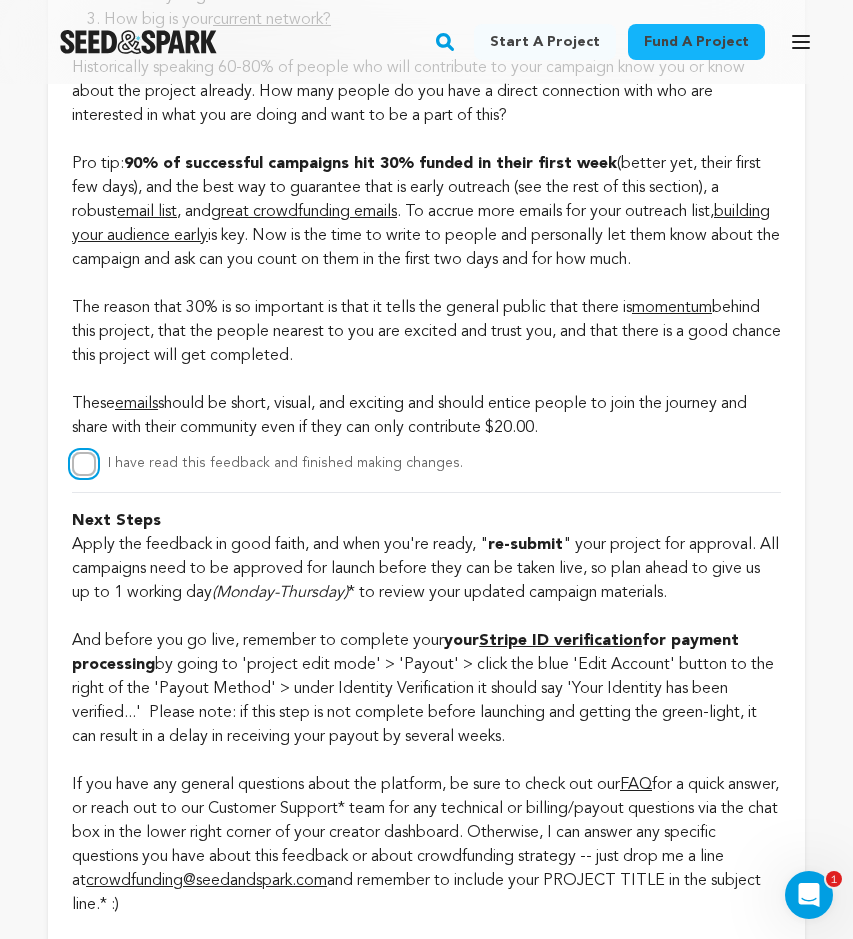 click on "I have read this feedback and finished making changes." at bounding box center (84, 464) 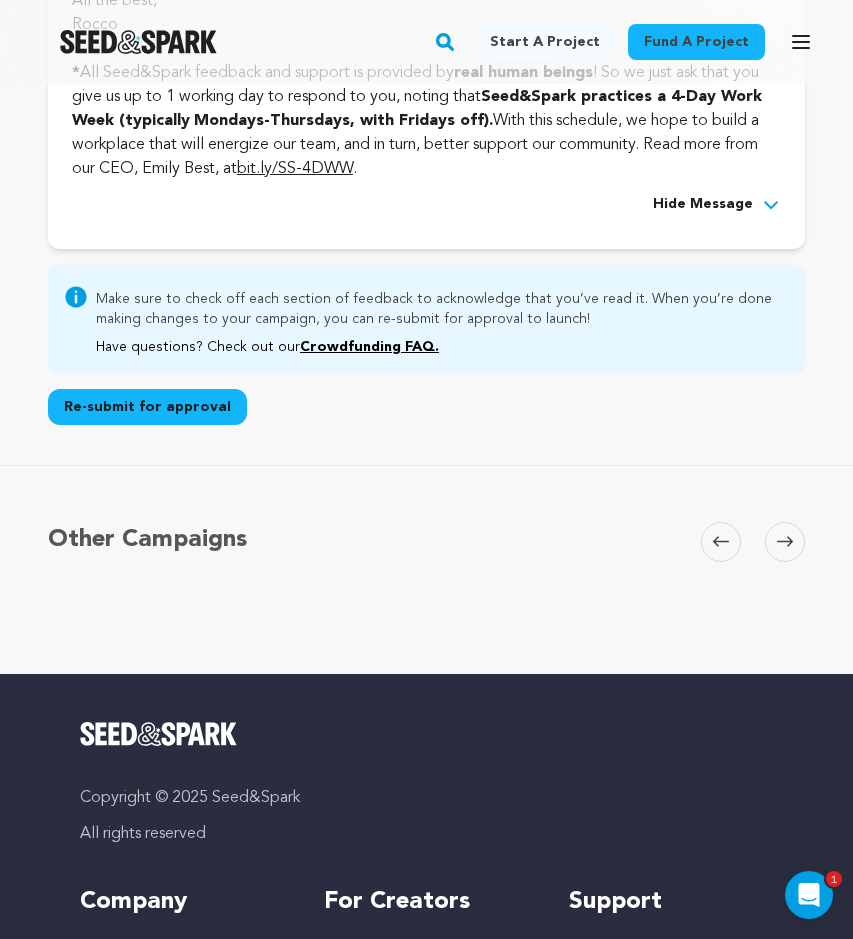 scroll, scrollTop: 7843, scrollLeft: 0, axis: vertical 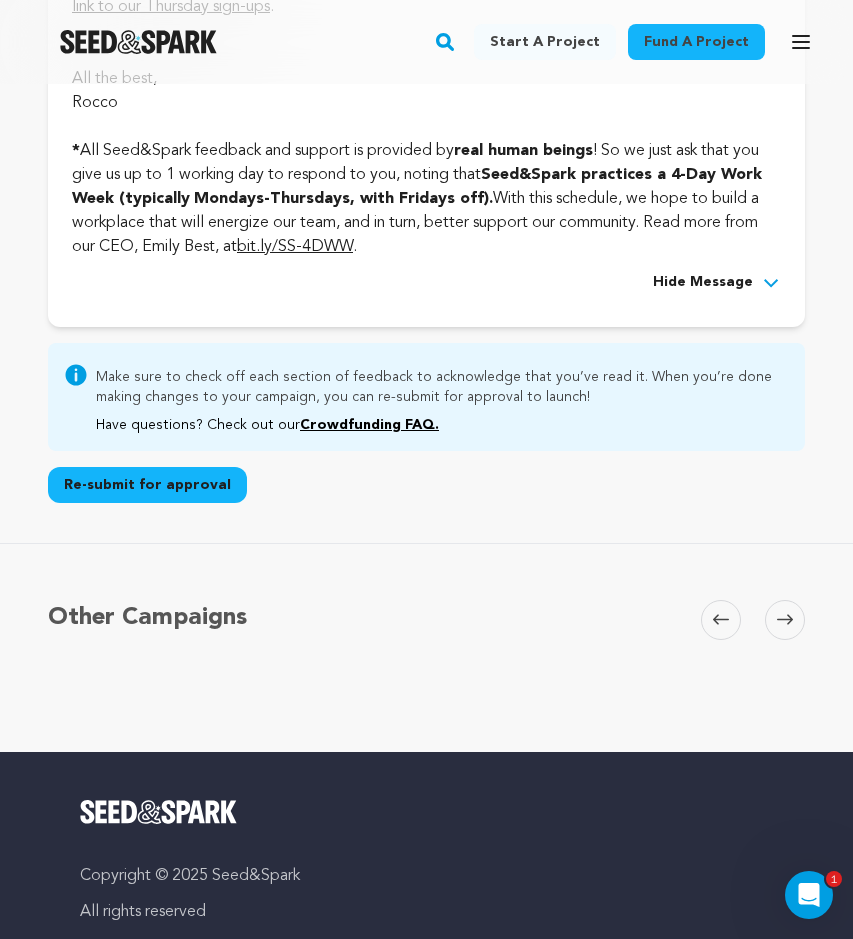 click on "Re-submit for approval" at bounding box center (147, 485) 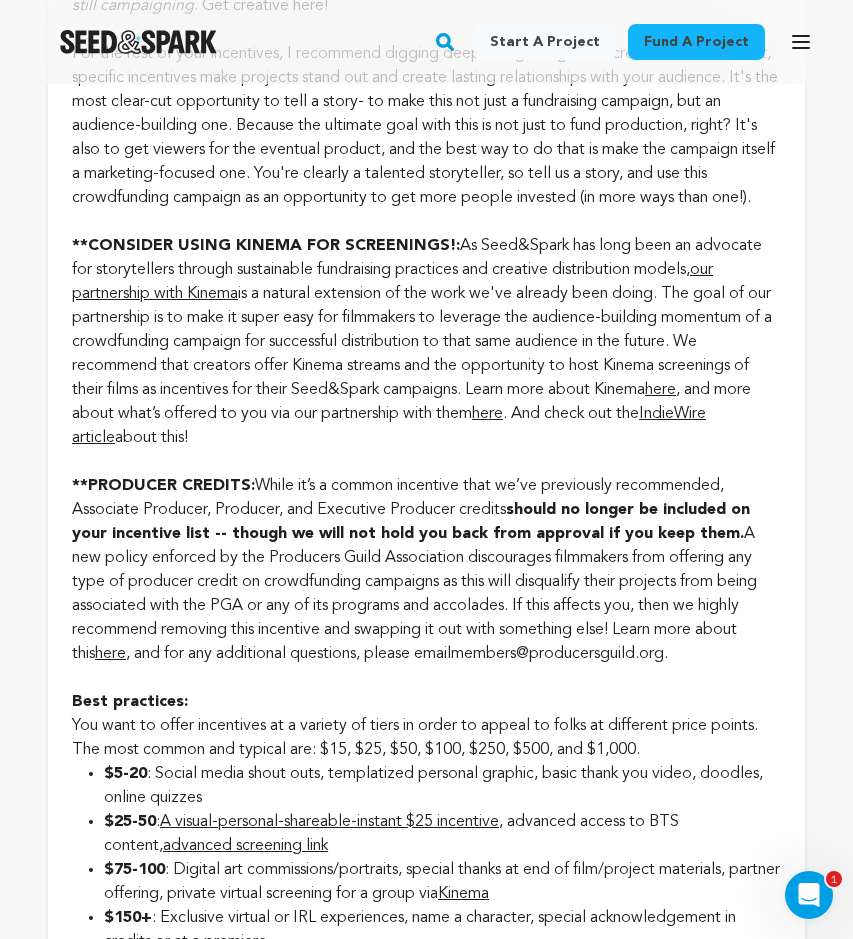 scroll, scrollTop: 2187, scrollLeft: 0, axis: vertical 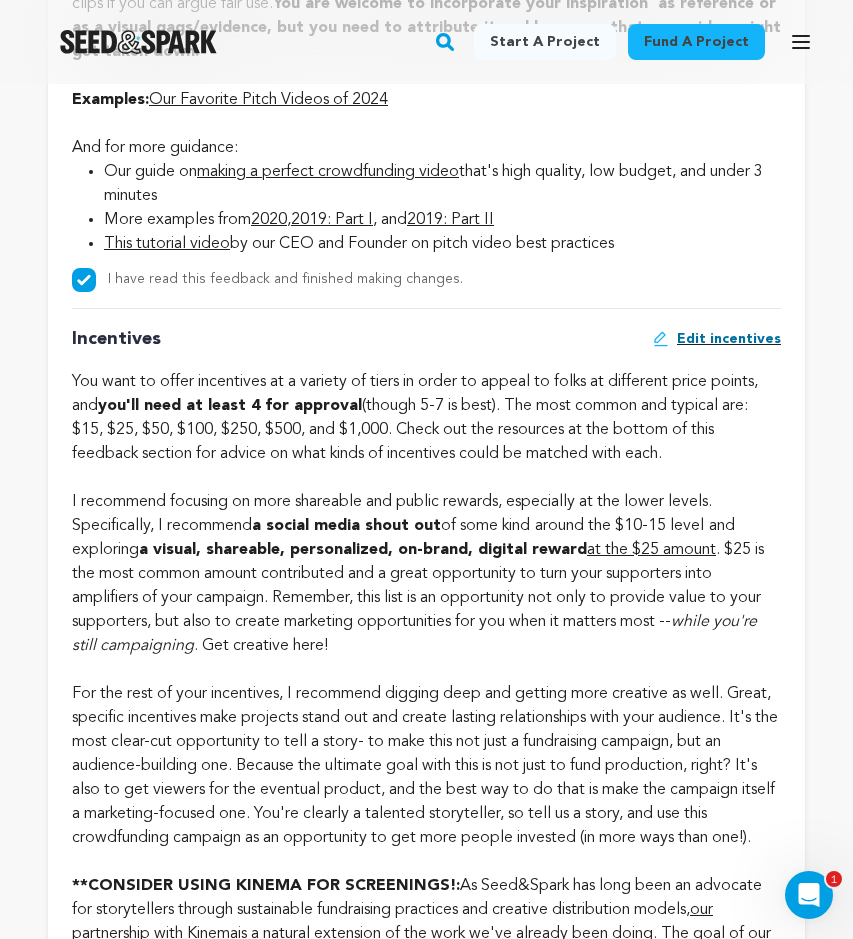 type 